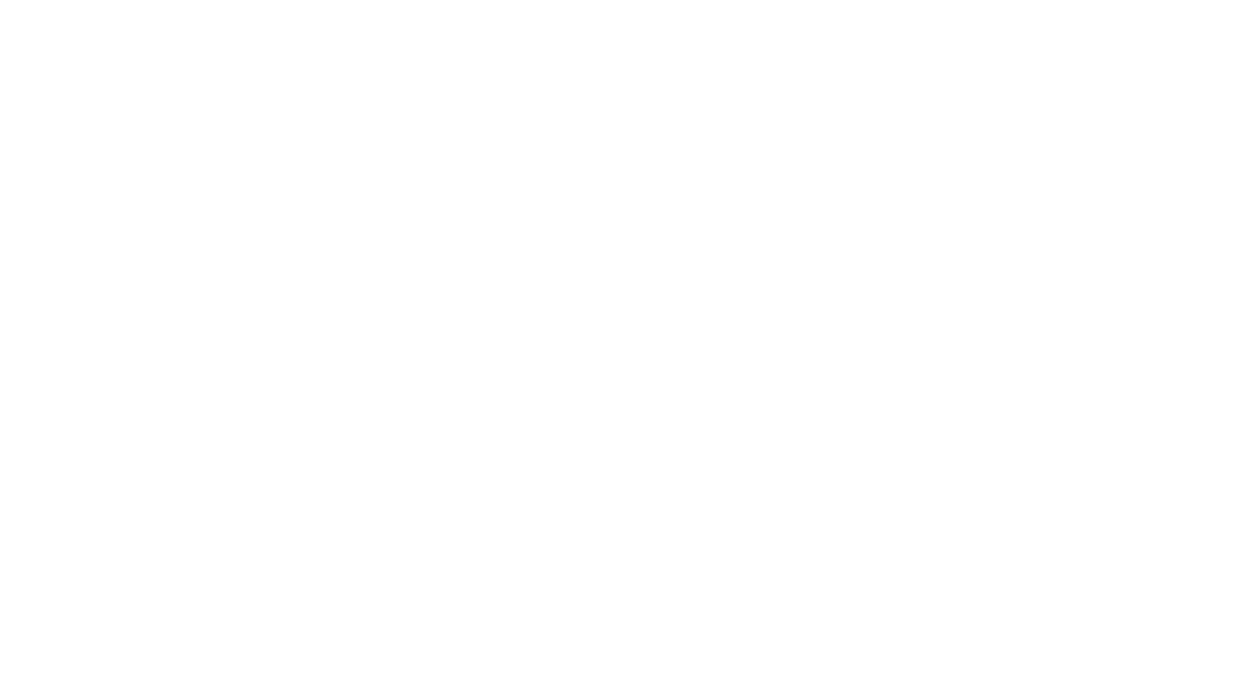 scroll, scrollTop: 0, scrollLeft: 0, axis: both 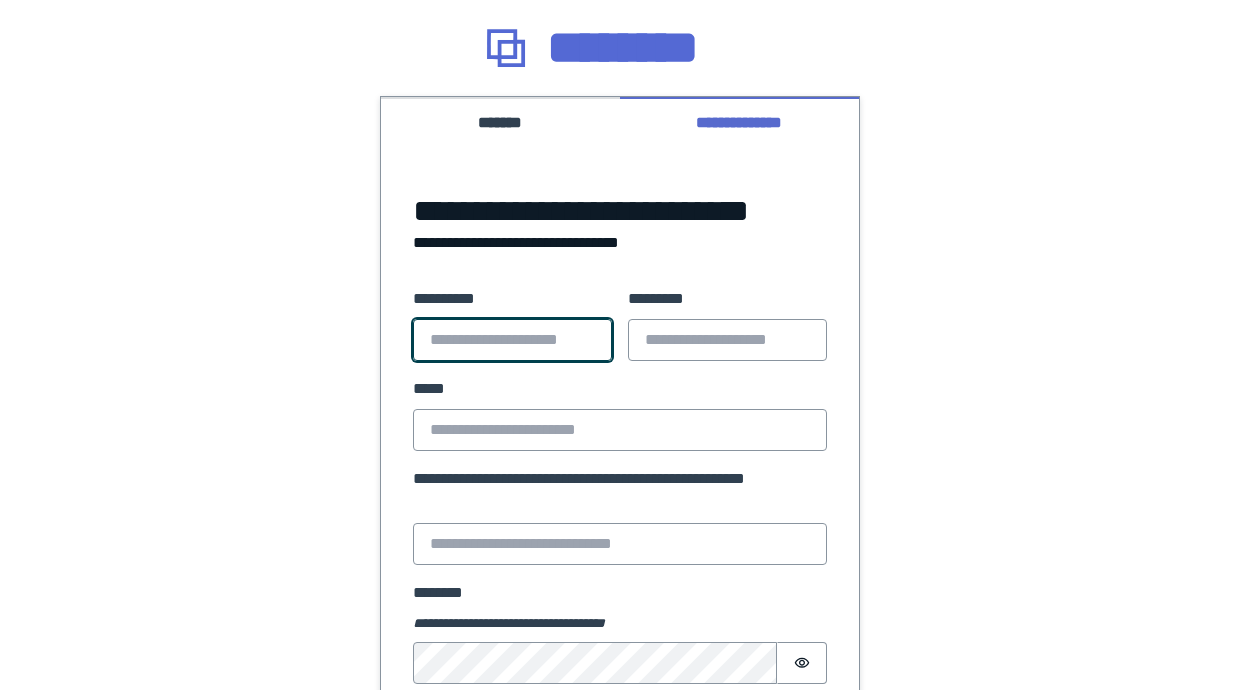 click on "**********" at bounding box center [512, 340] 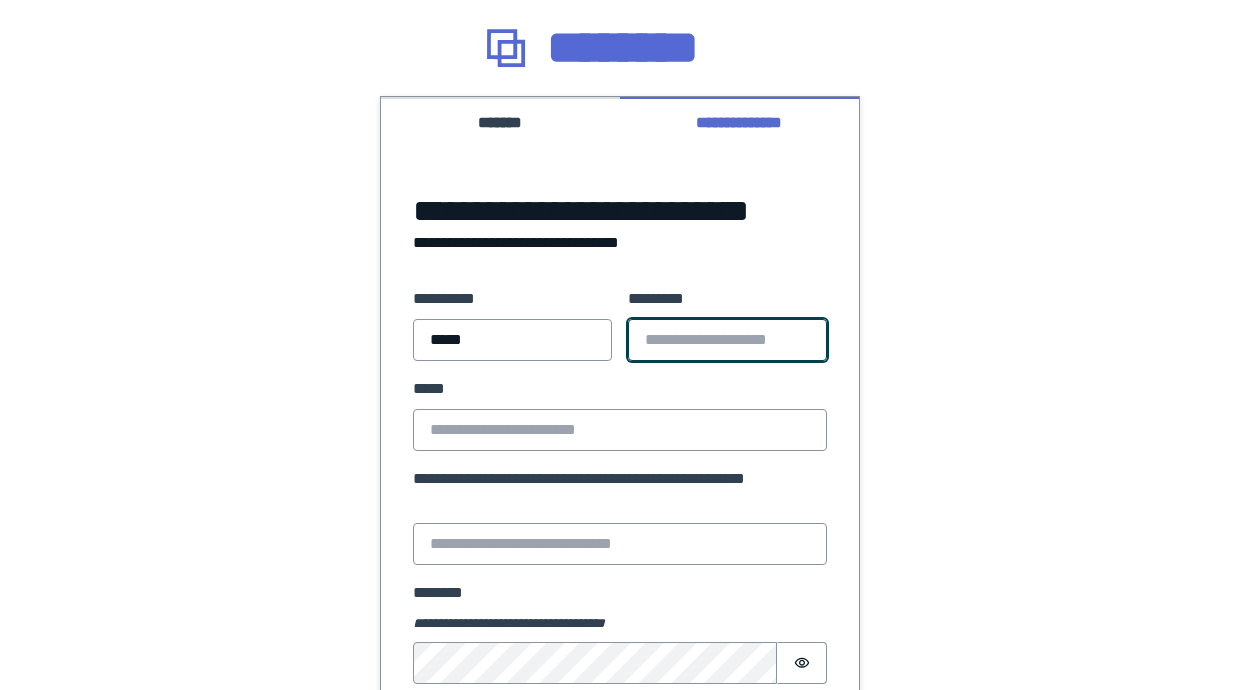 type on "******" 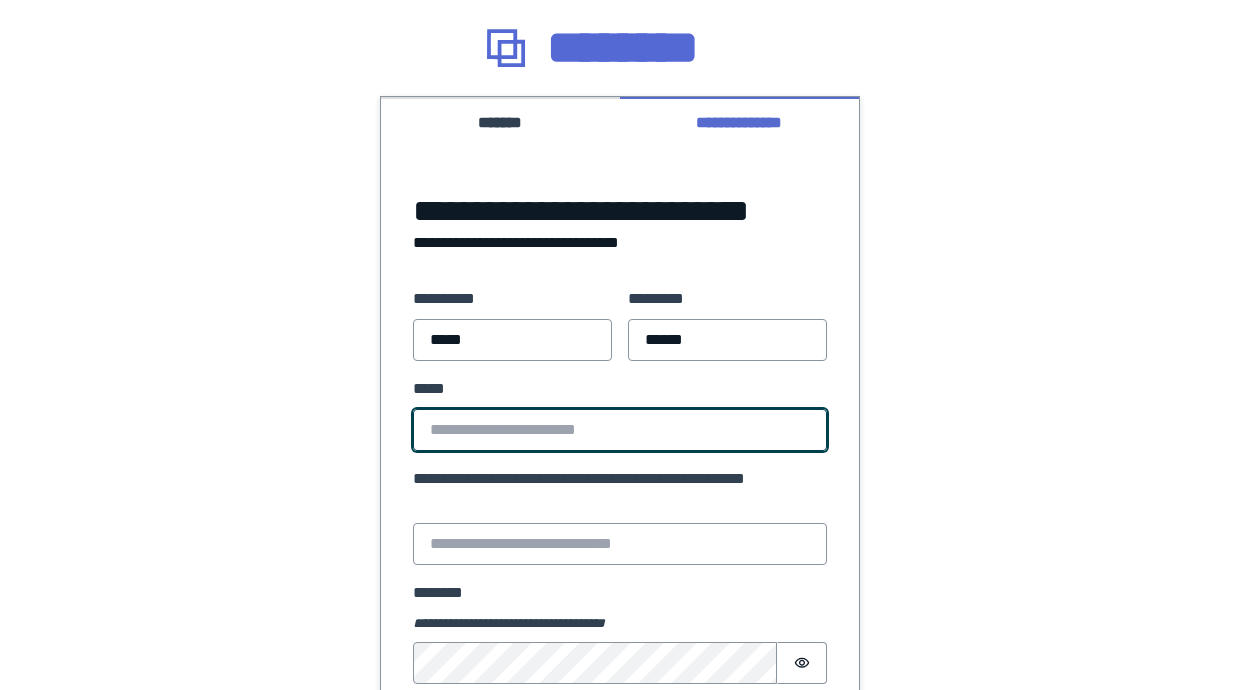 type on "**********" 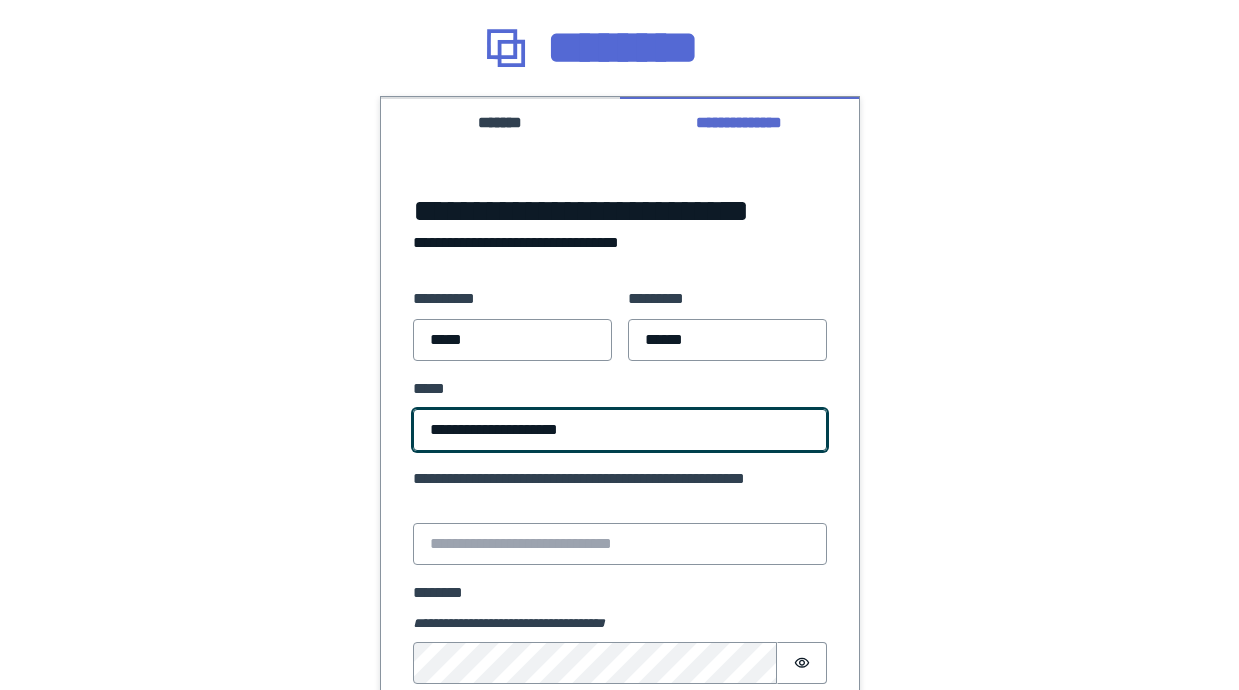 drag, startPoint x: 648, startPoint y: 439, endPoint x: 291, endPoint y: 427, distance: 357.20163 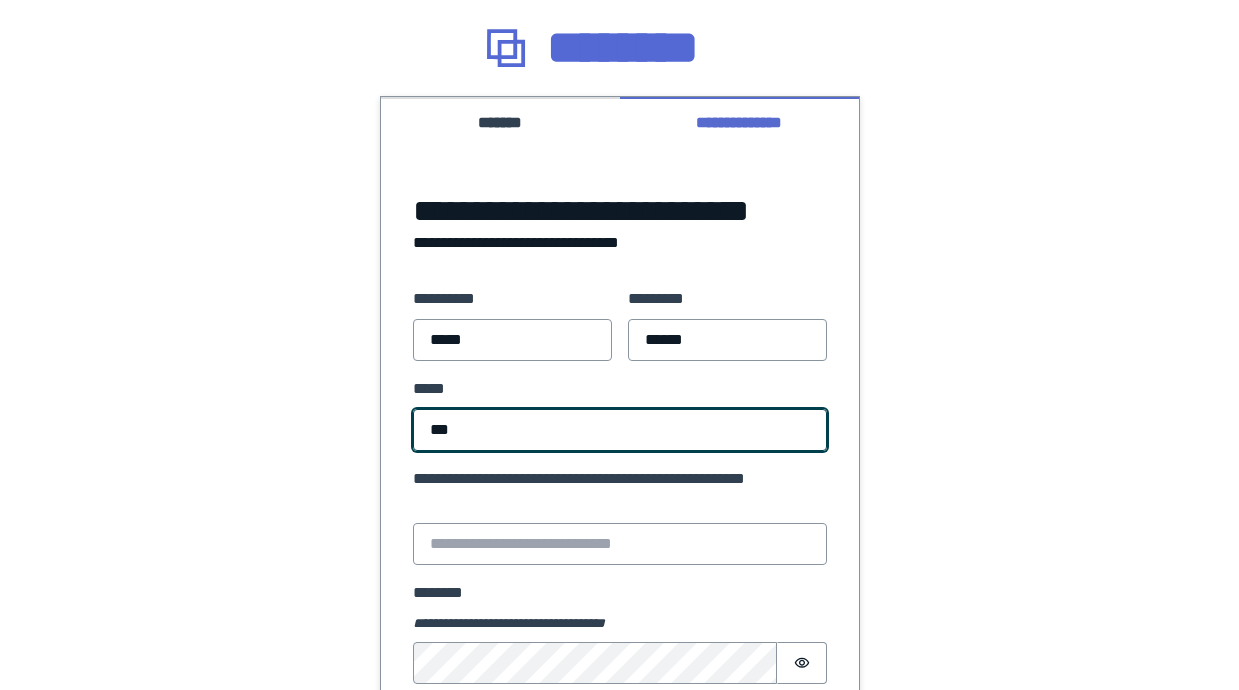 type on "**********" 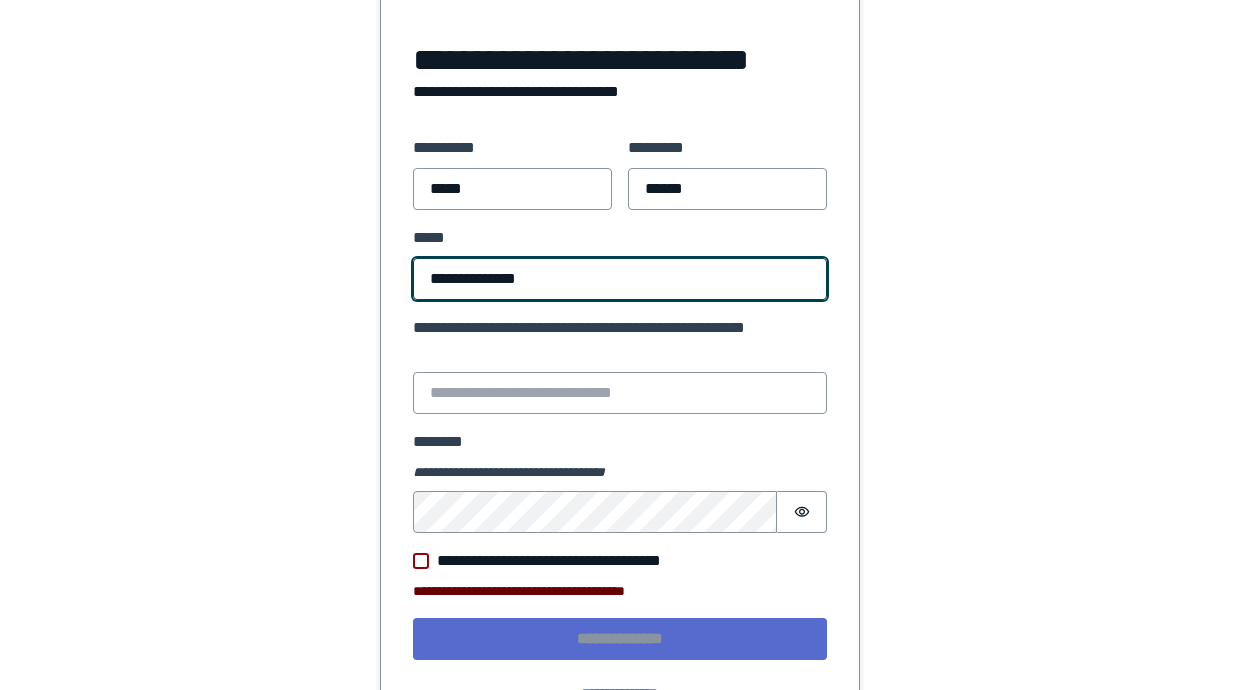 scroll, scrollTop: 152, scrollLeft: 0, axis: vertical 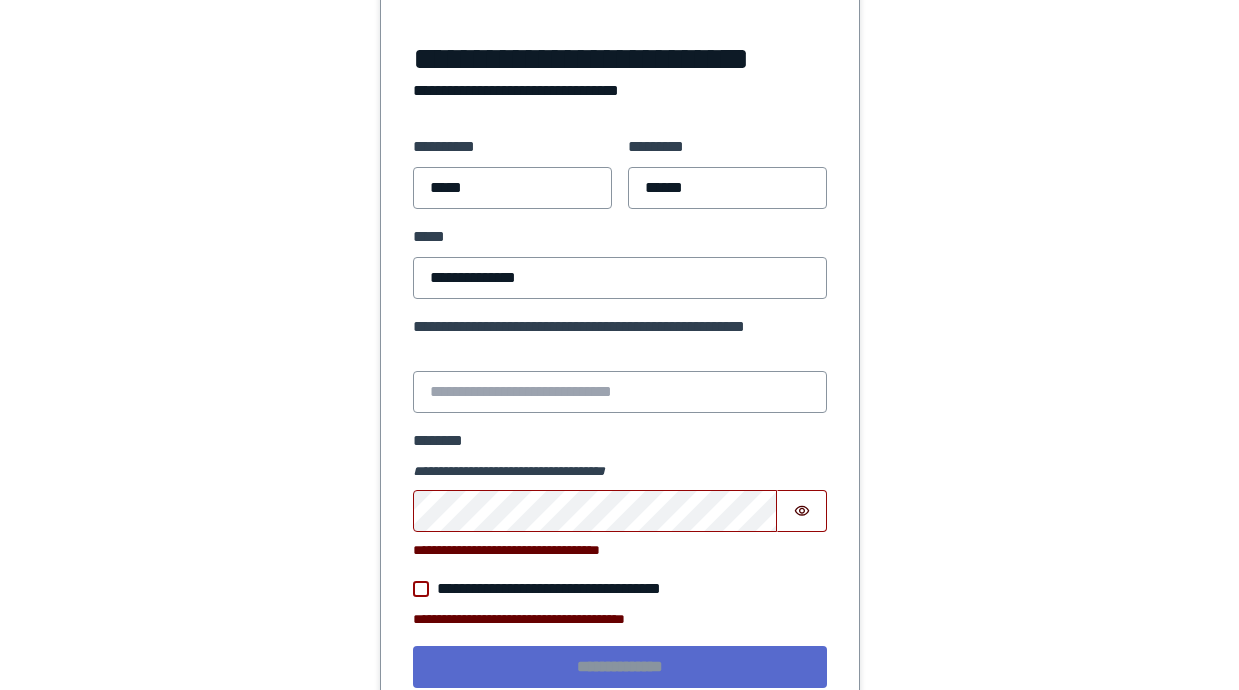 click on "**********" at bounding box center [568, 589] 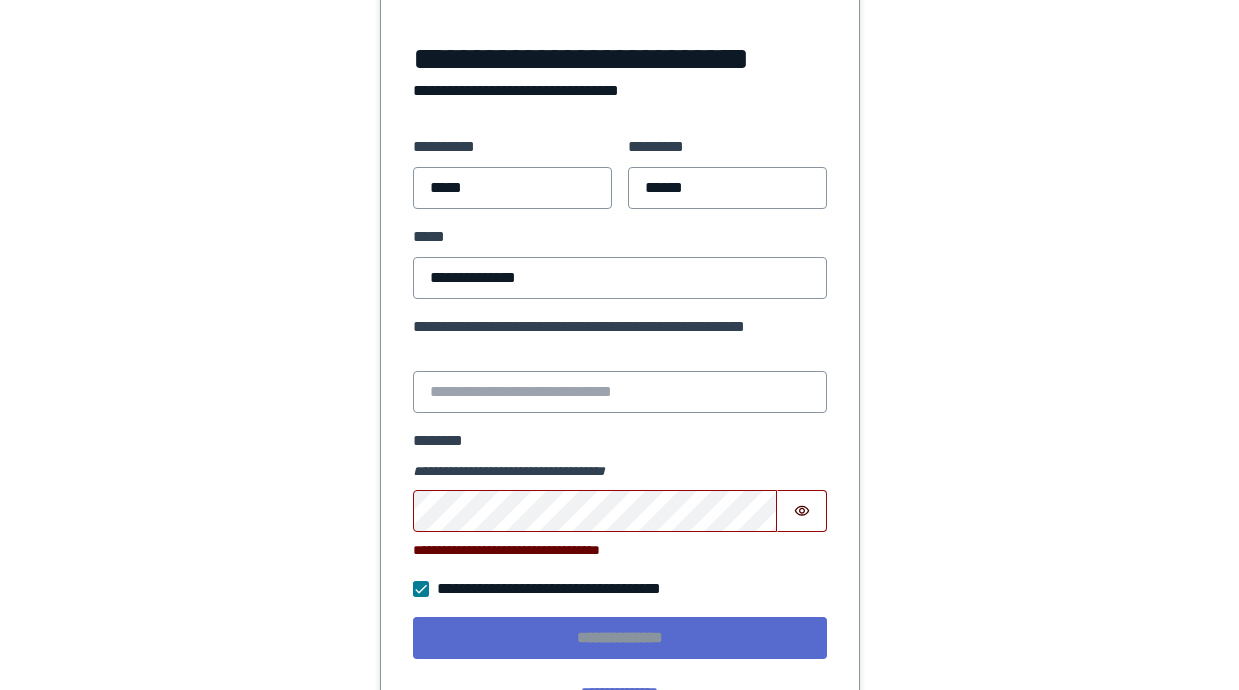 click on "**********" at bounding box center (620, 422) 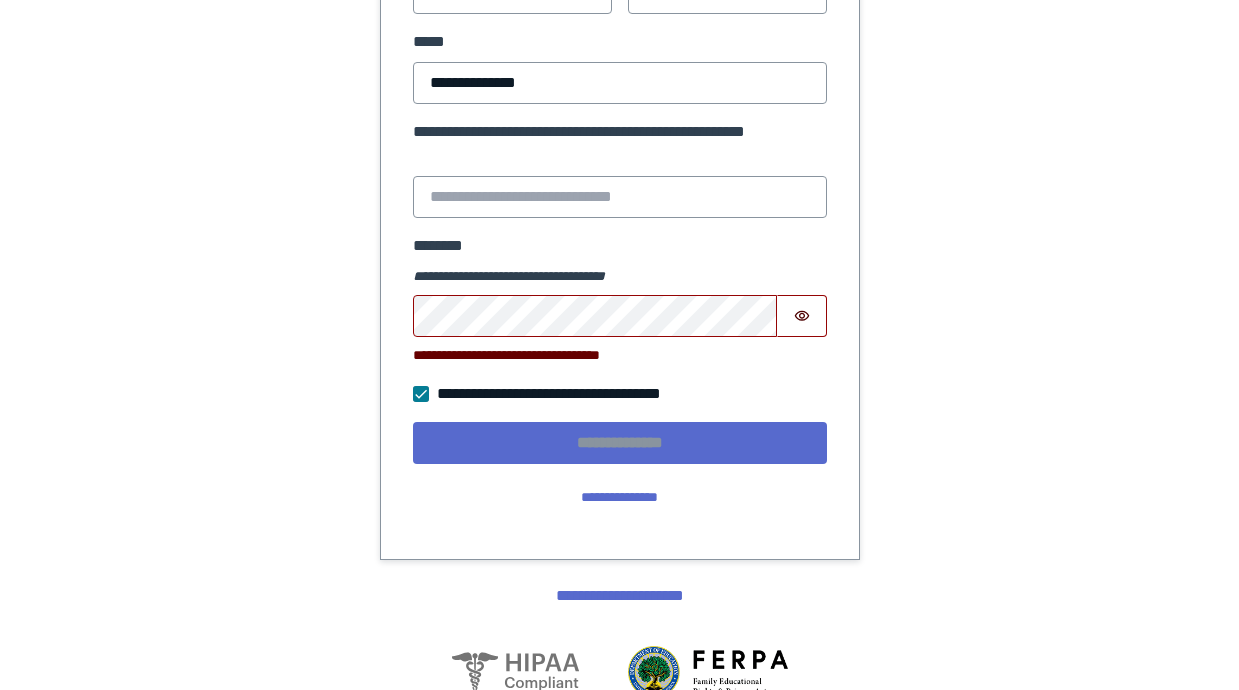 scroll, scrollTop: 364, scrollLeft: 0, axis: vertical 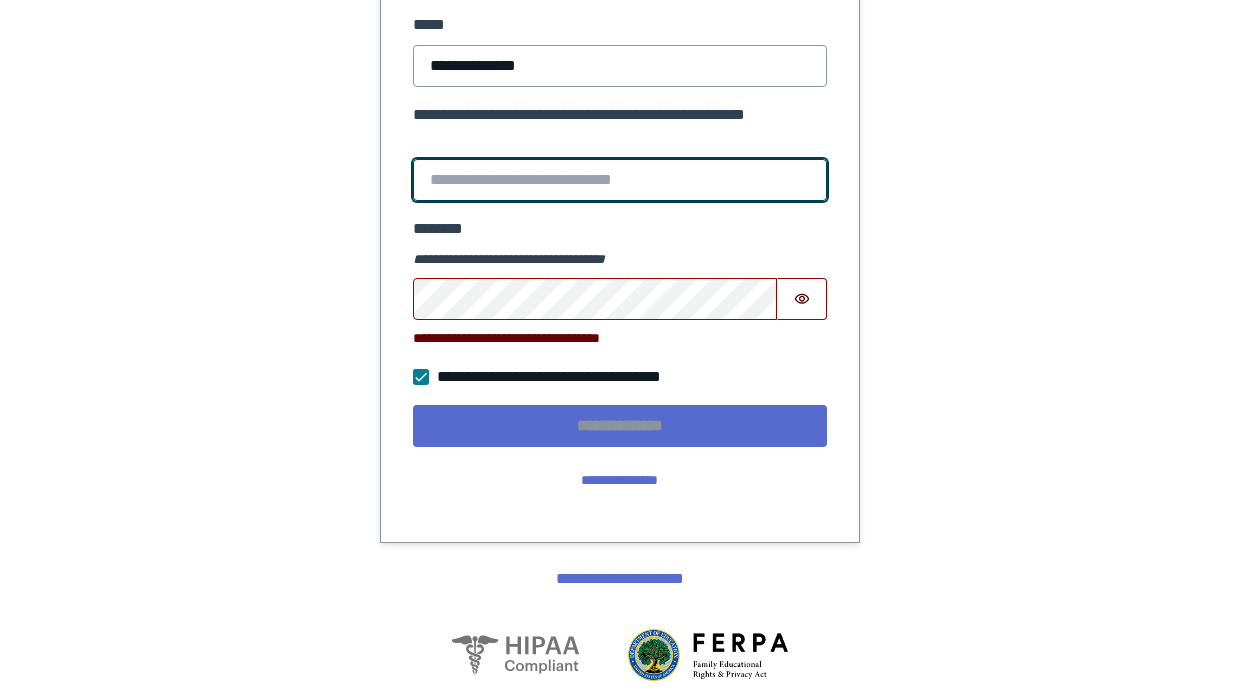click on "**********" at bounding box center (620, 180) 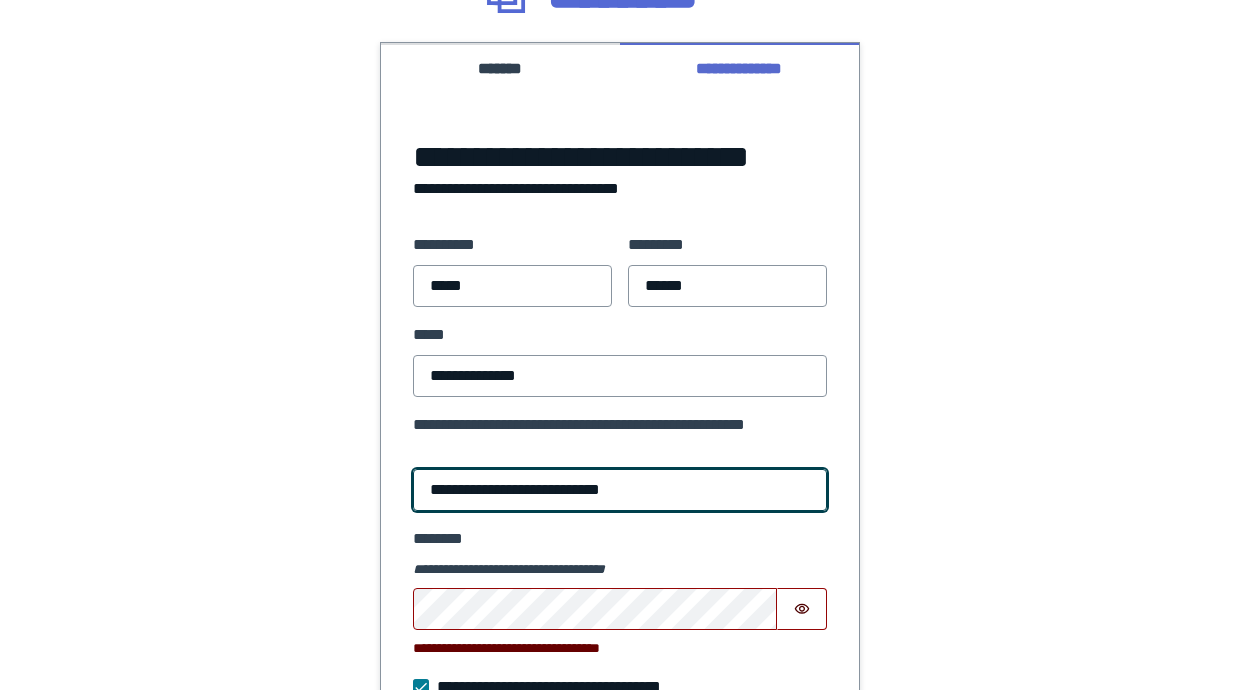 type on "**********" 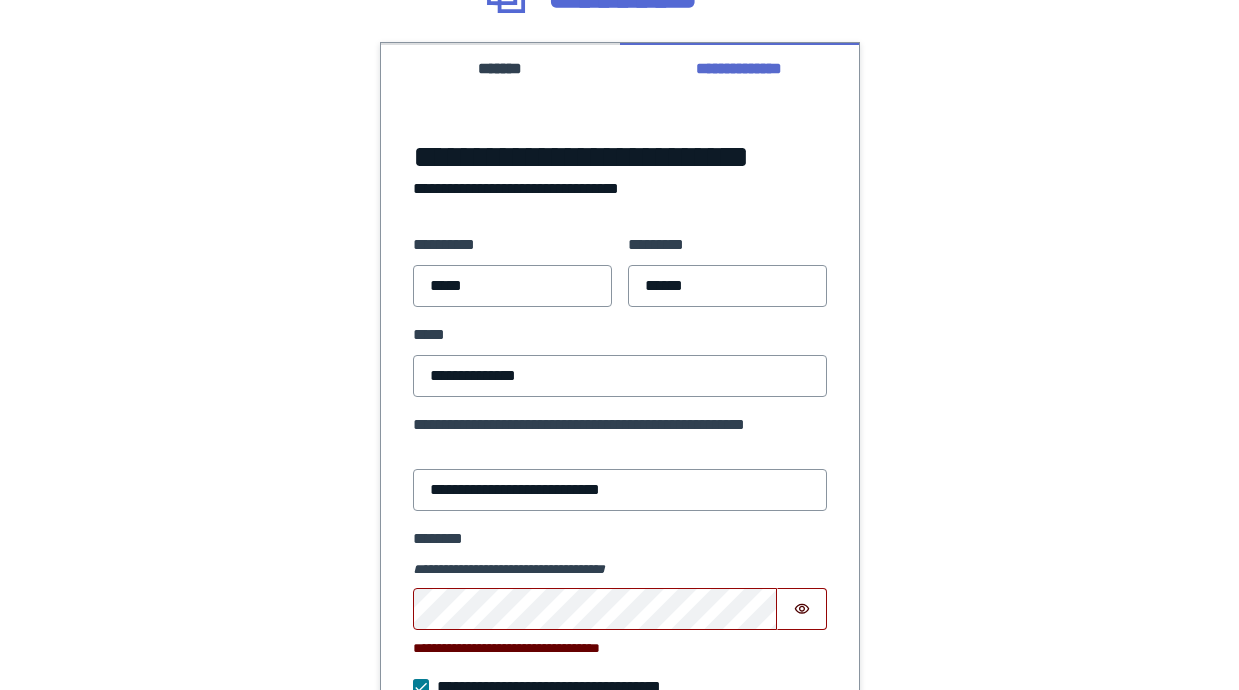 click on "**********" at bounding box center [620, 466] 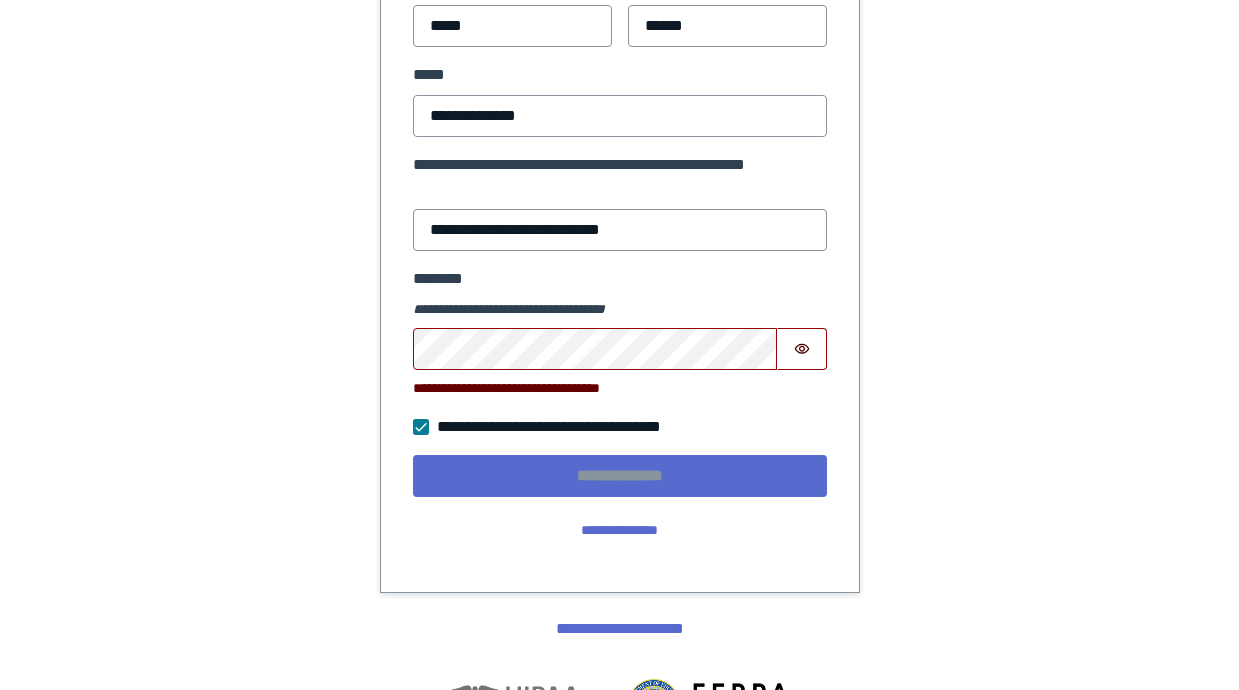 scroll, scrollTop: 395, scrollLeft: 0, axis: vertical 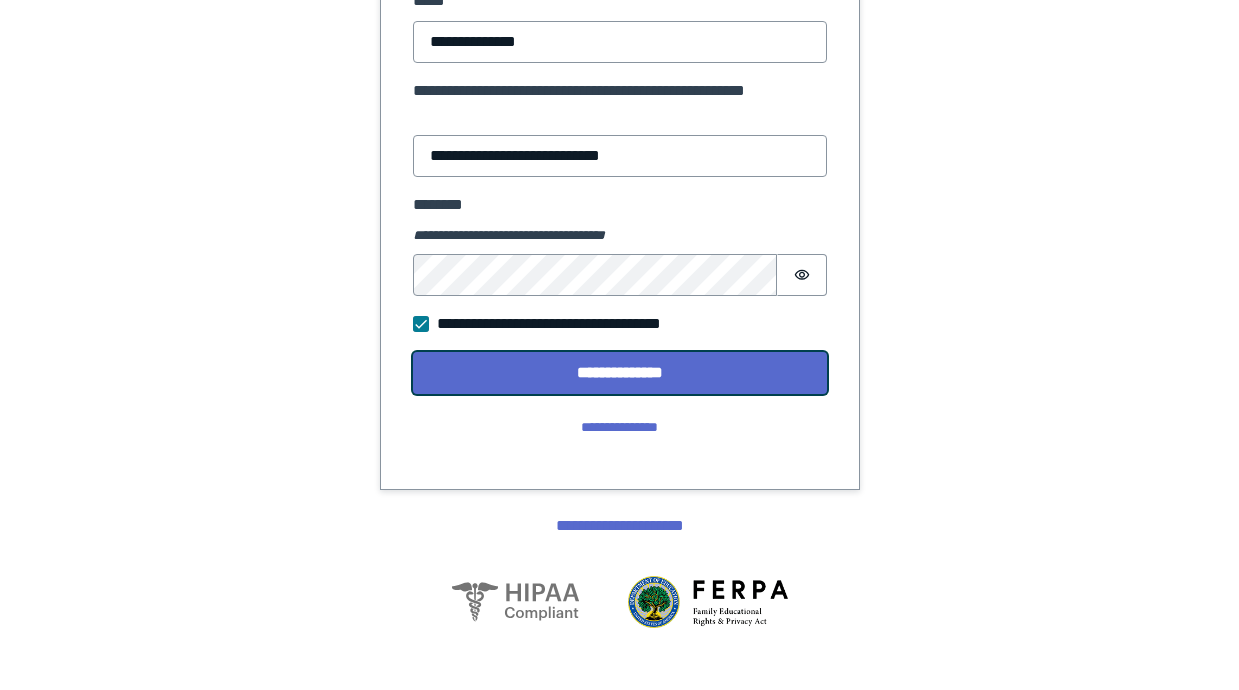 click on "**********" at bounding box center [620, 373] 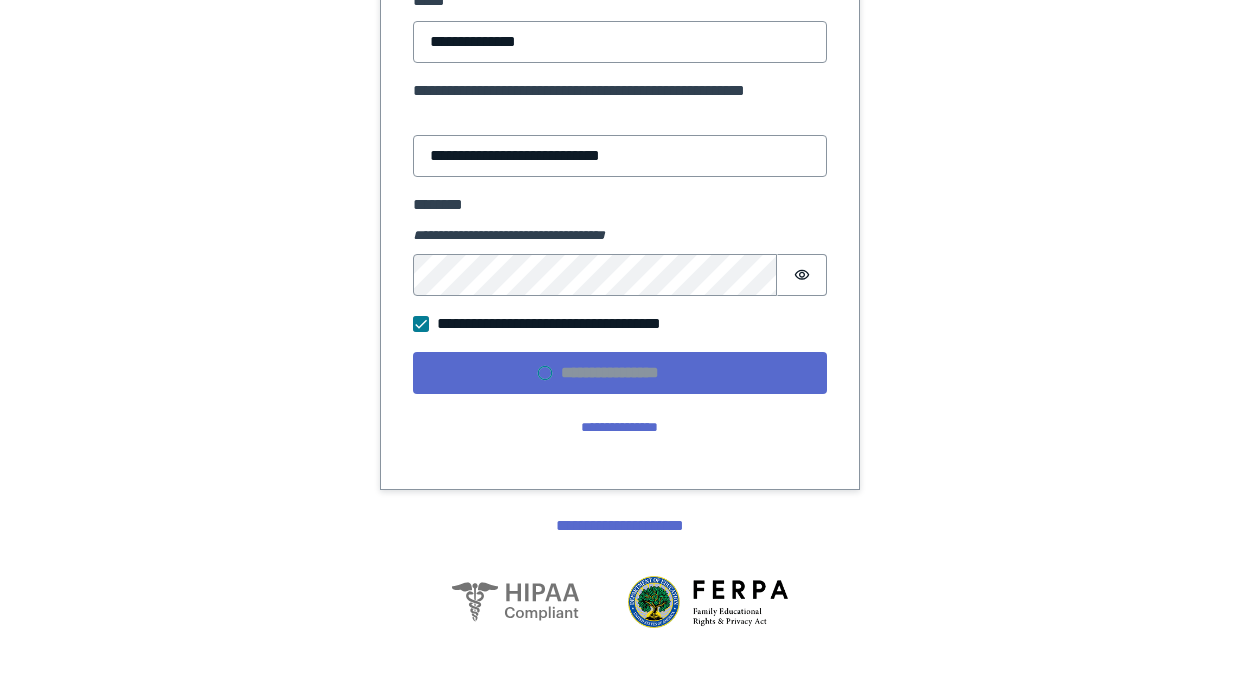 scroll, scrollTop: 0, scrollLeft: 0, axis: both 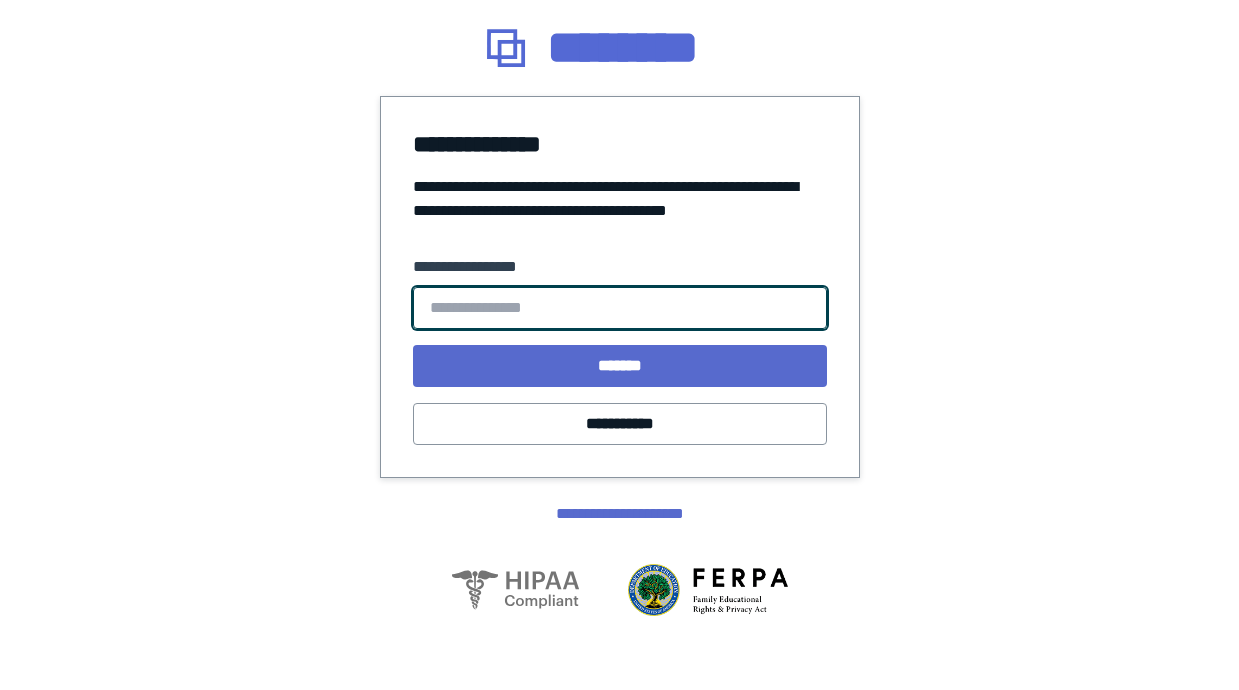 click on "**********" at bounding box center [620, 308] 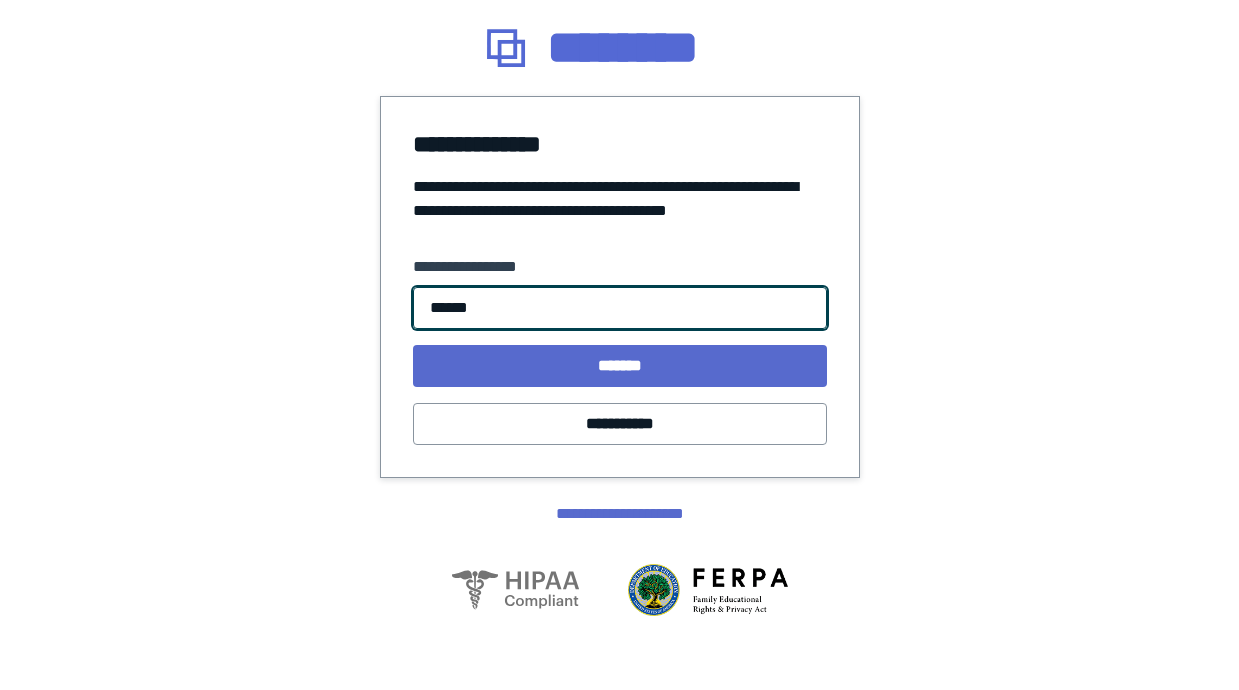 type on "******" 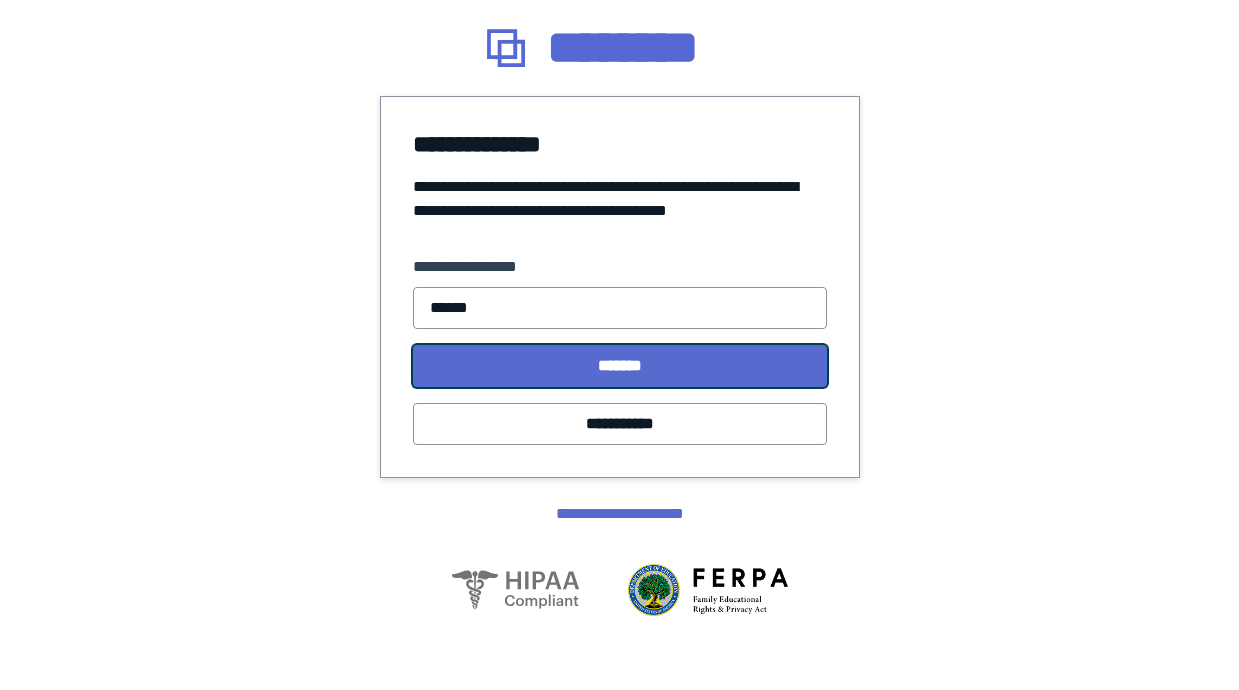 click on "*******" at bounding box center [620, 366] 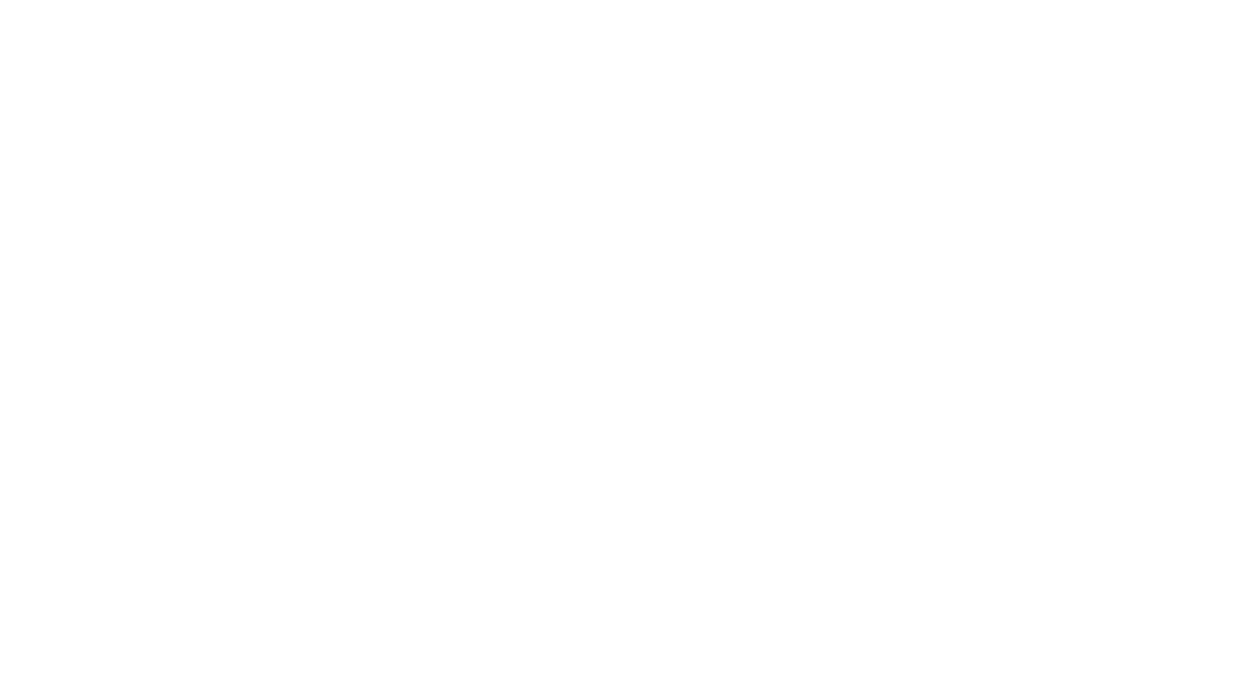 scroll, scrollTop: 0, scrollLeft: 0, axis: both 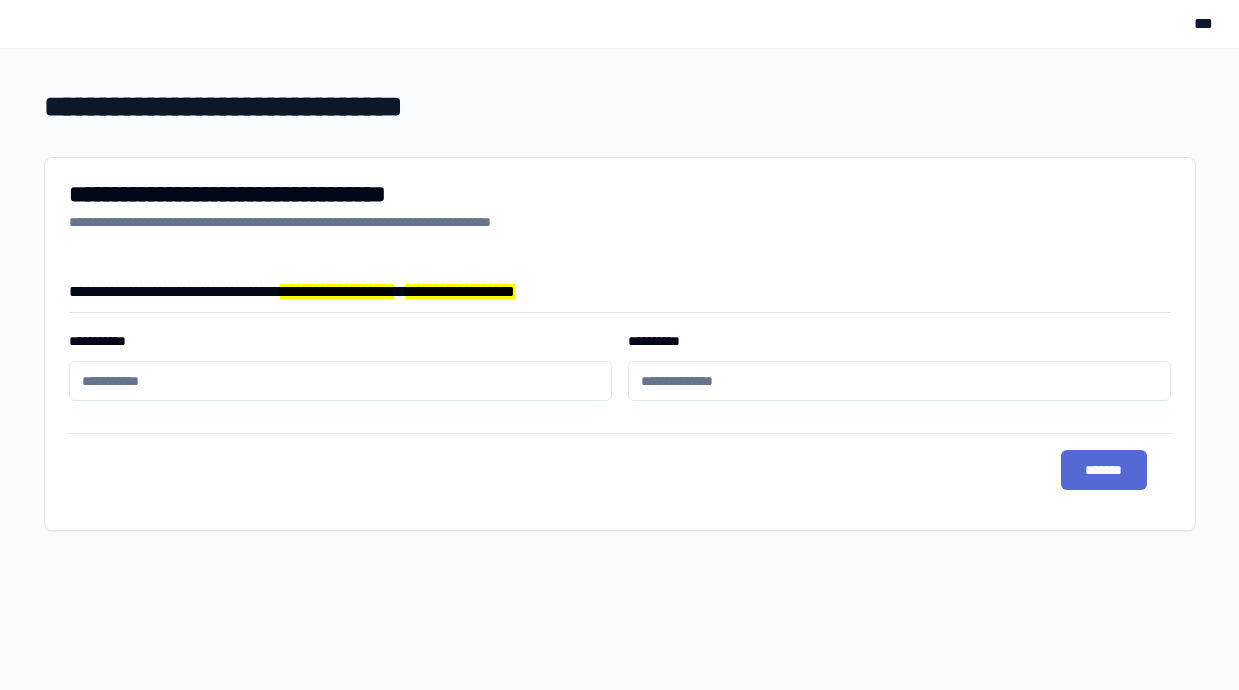 click on "**********" at bounding box center [340, 381] 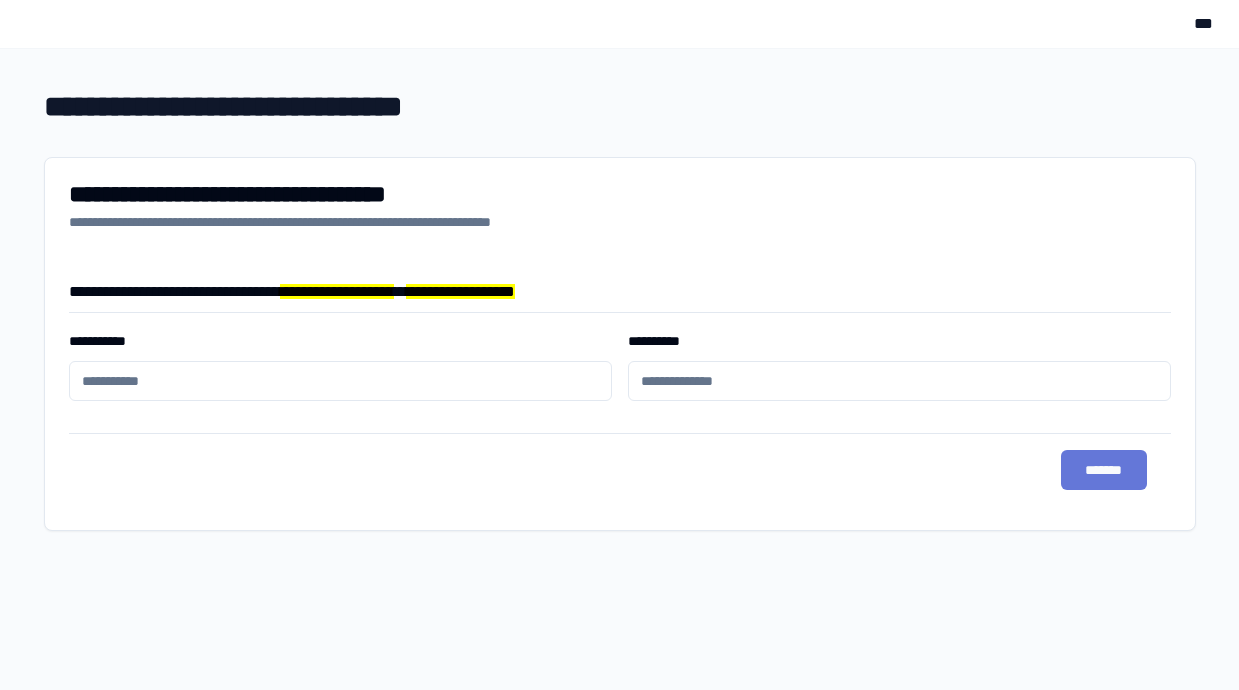 click on "*******" at bounding box center (1104, 470) 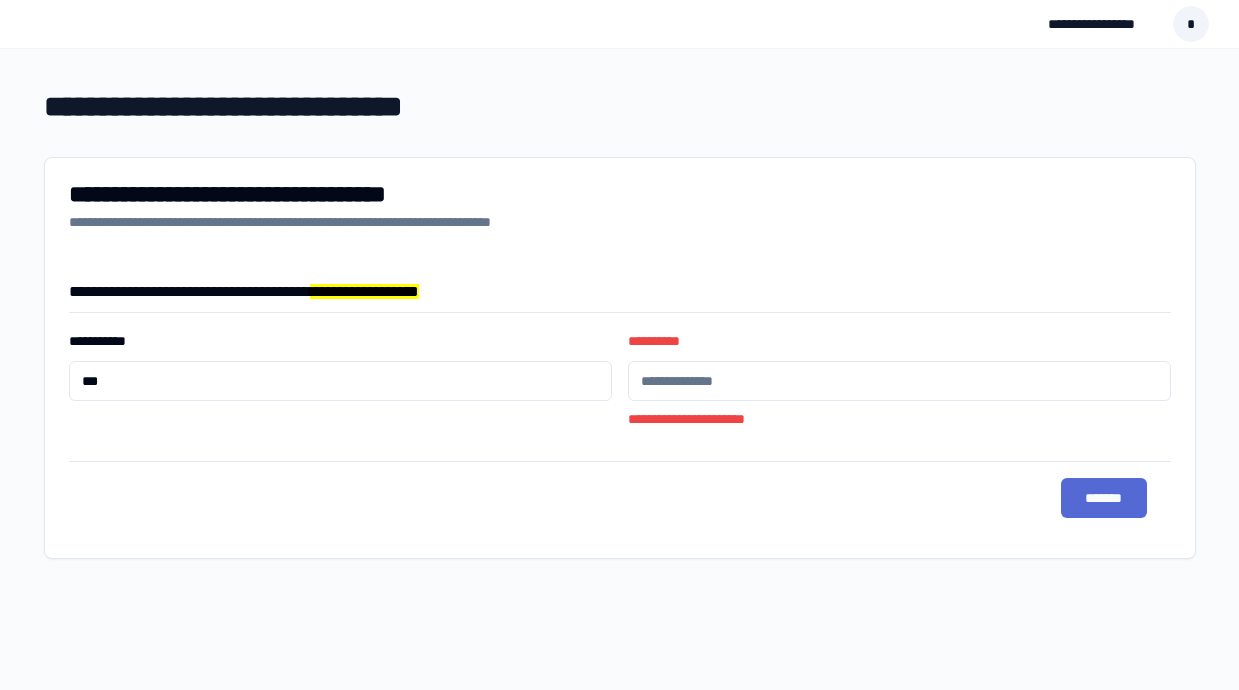 type on "***" 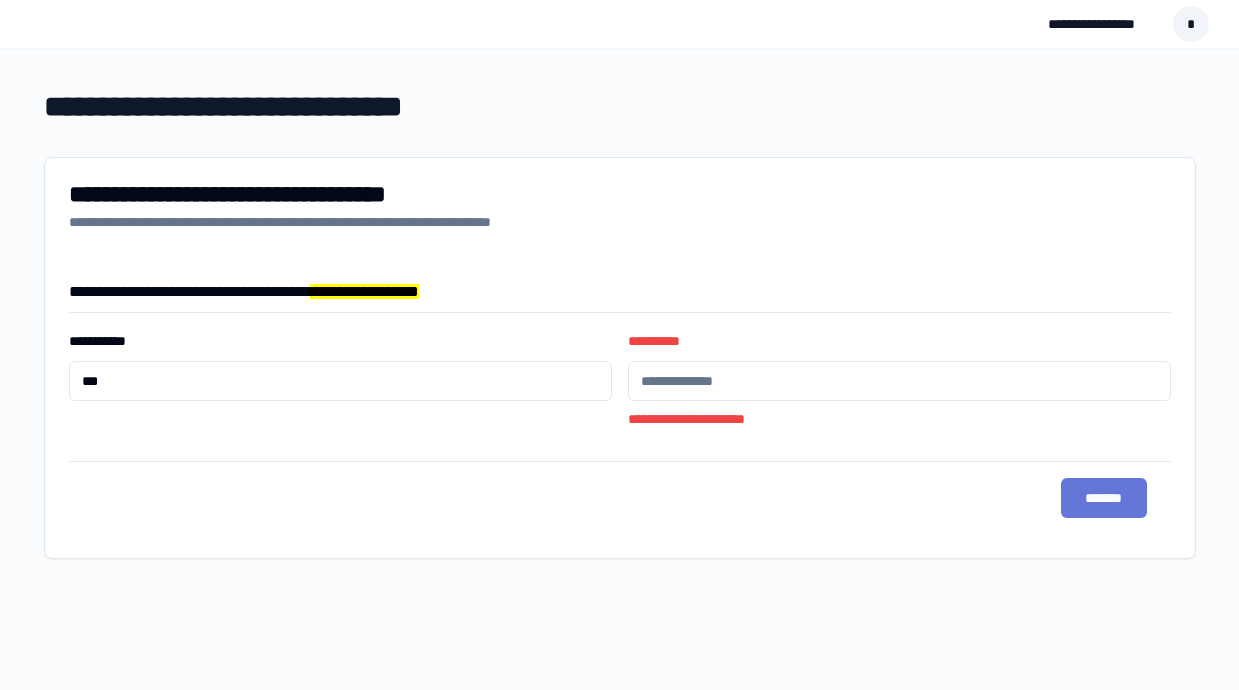 click on "*******" at bounding box center (1104, 498) 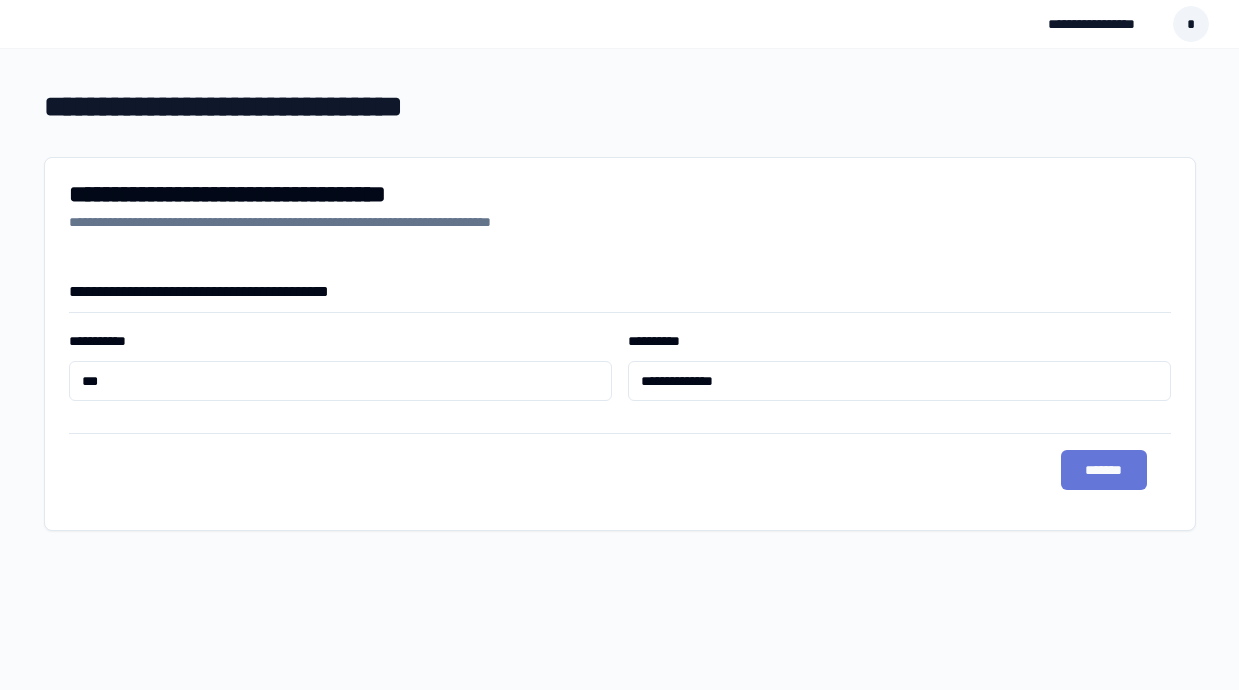 type on "**********" 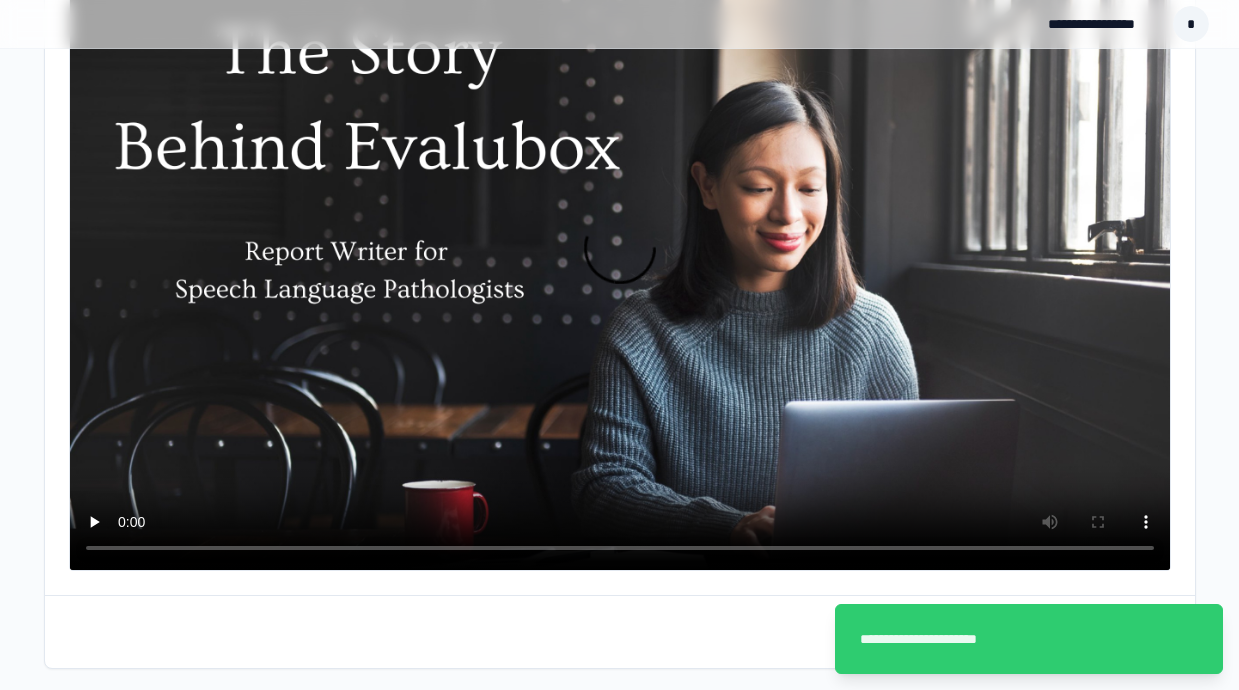 scroll, scrollTop: 325, scrollLeft: 0, axis: vertical 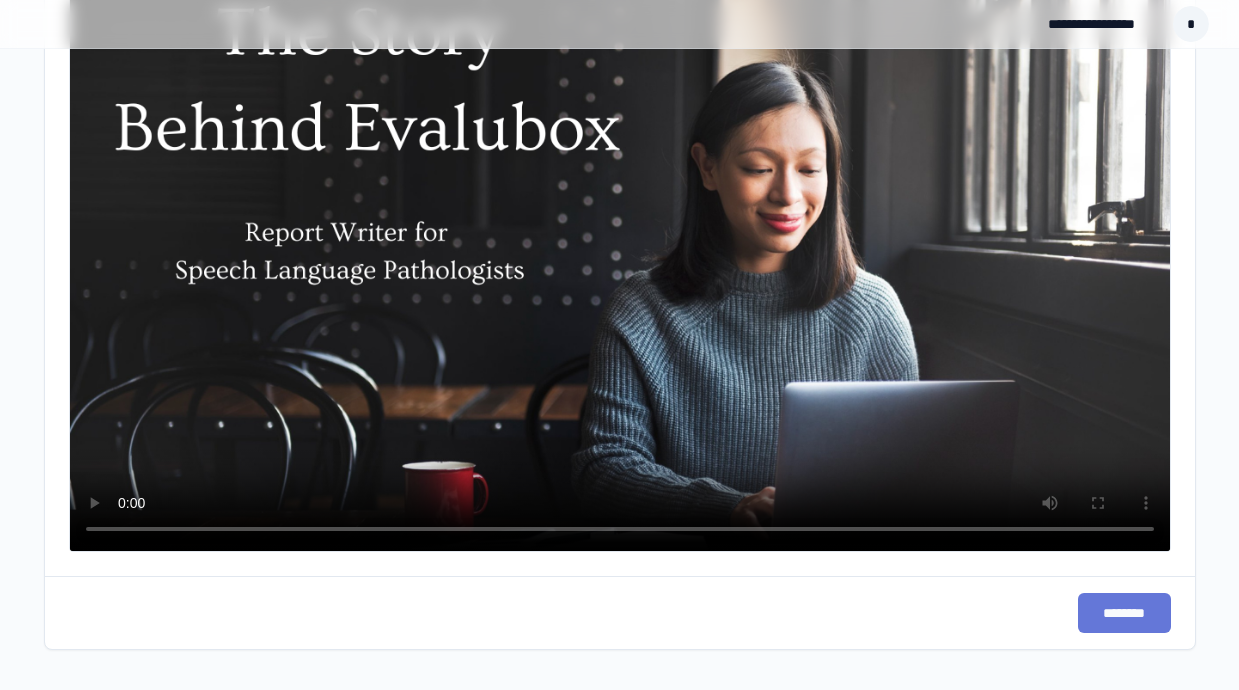 click on "********" at bounding box center (1124, 613) 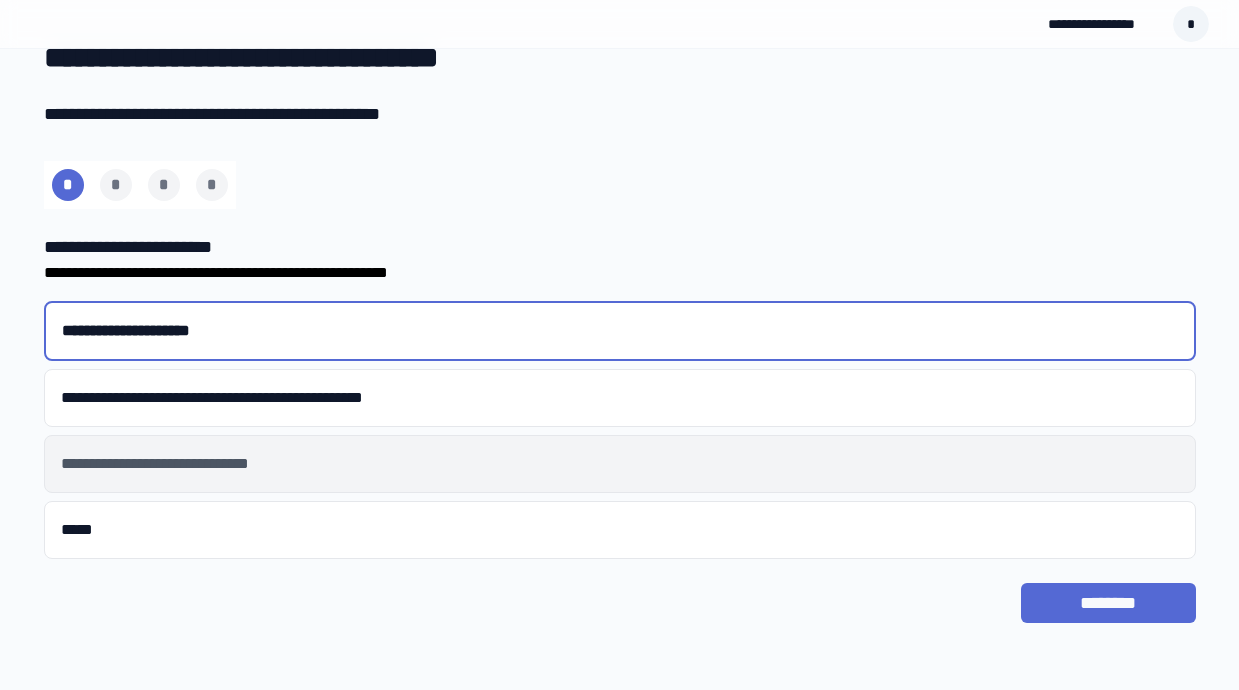 click on "[FIRST] [LAST]" at bounding box center (620, 464) 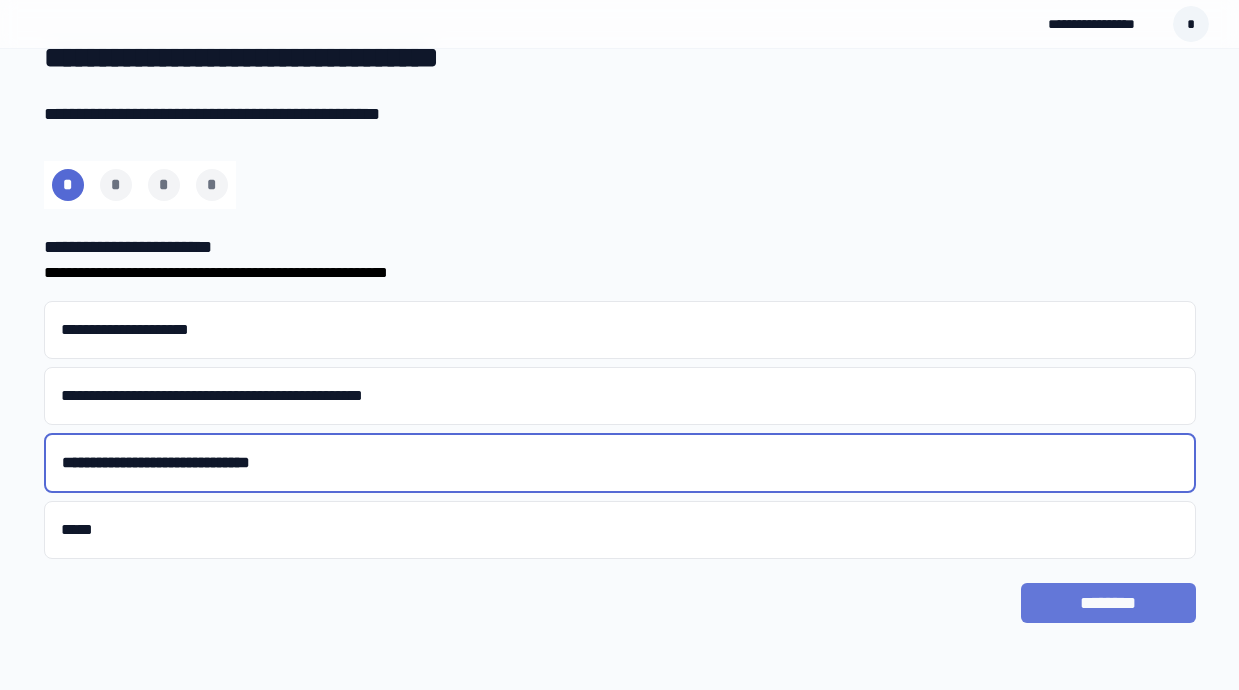 click on "********" at bounding box center [1108, 603] 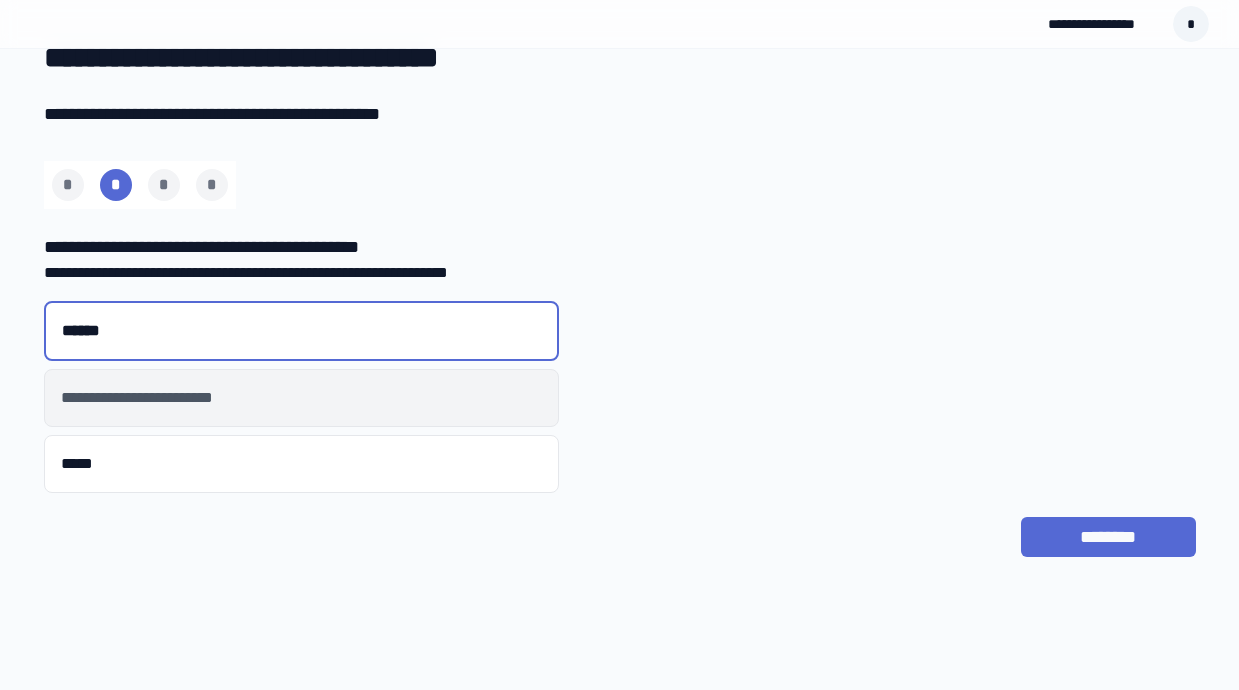 click on "**********" at bounding box center [301, 398] 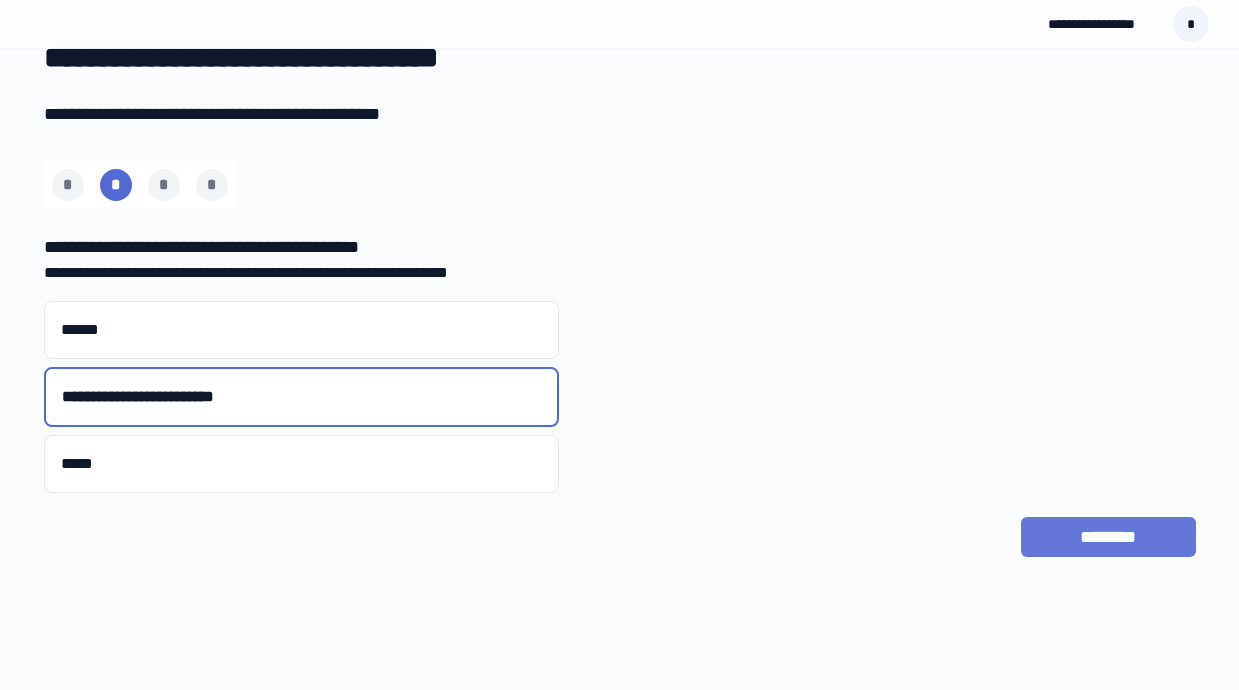 click on "********" at bounding box center (1108, 537) 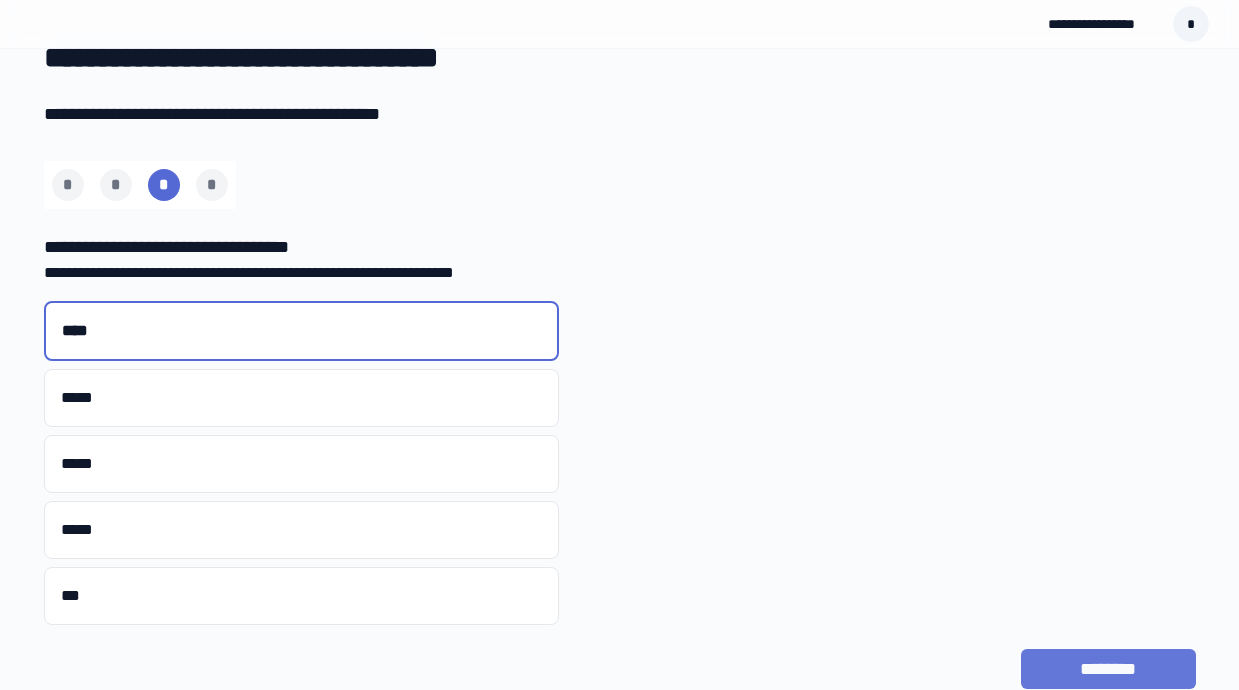 click on "********" at bounding box center (1108, 669) 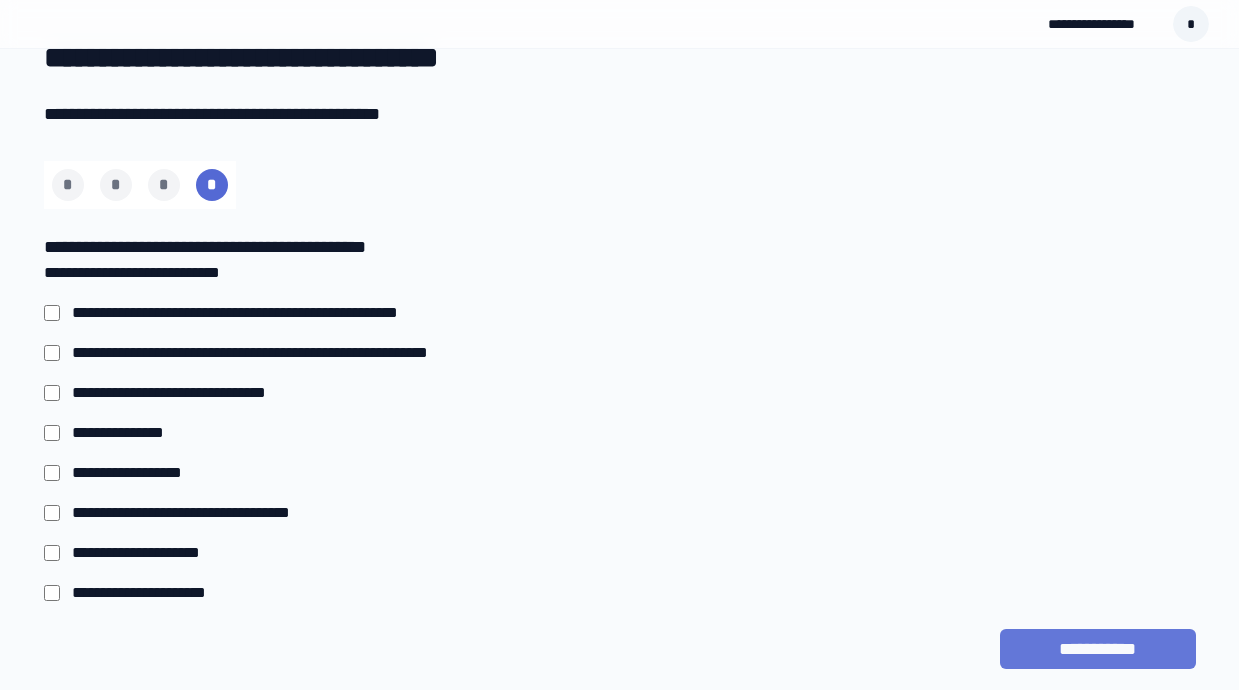 click on "**********" at bounding box center [1098, 649] 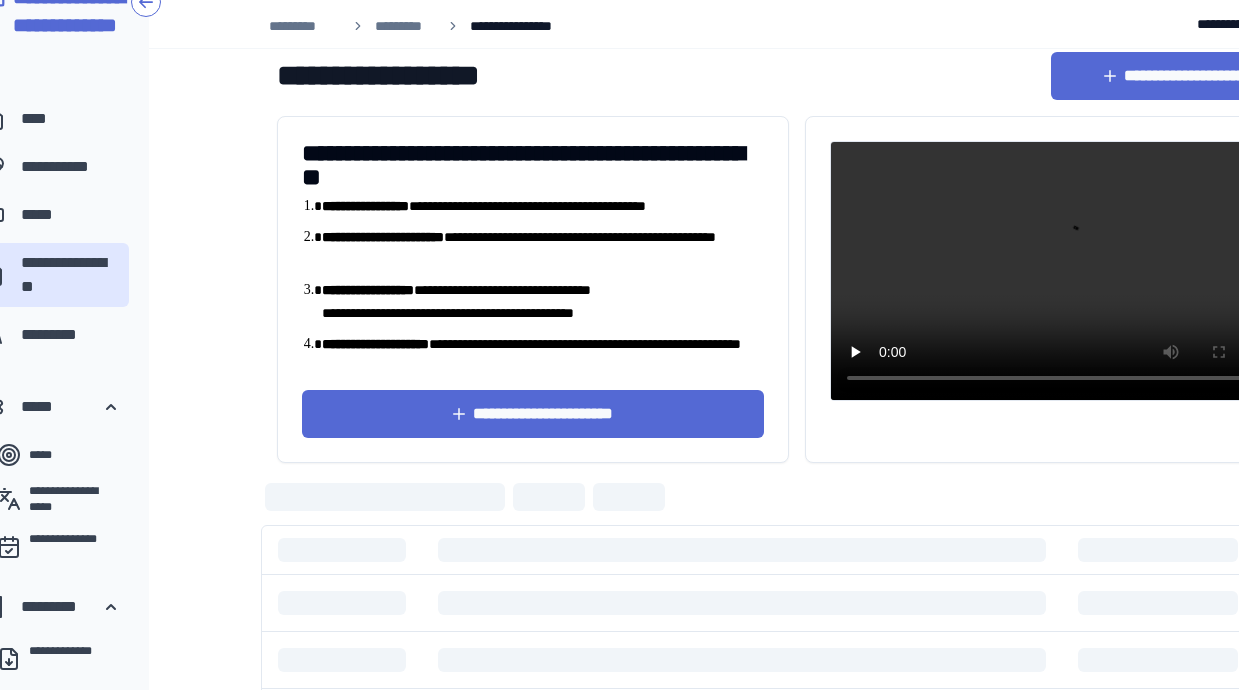 scroll, scrollTop: 49, scrollLeft: 31, axis: both 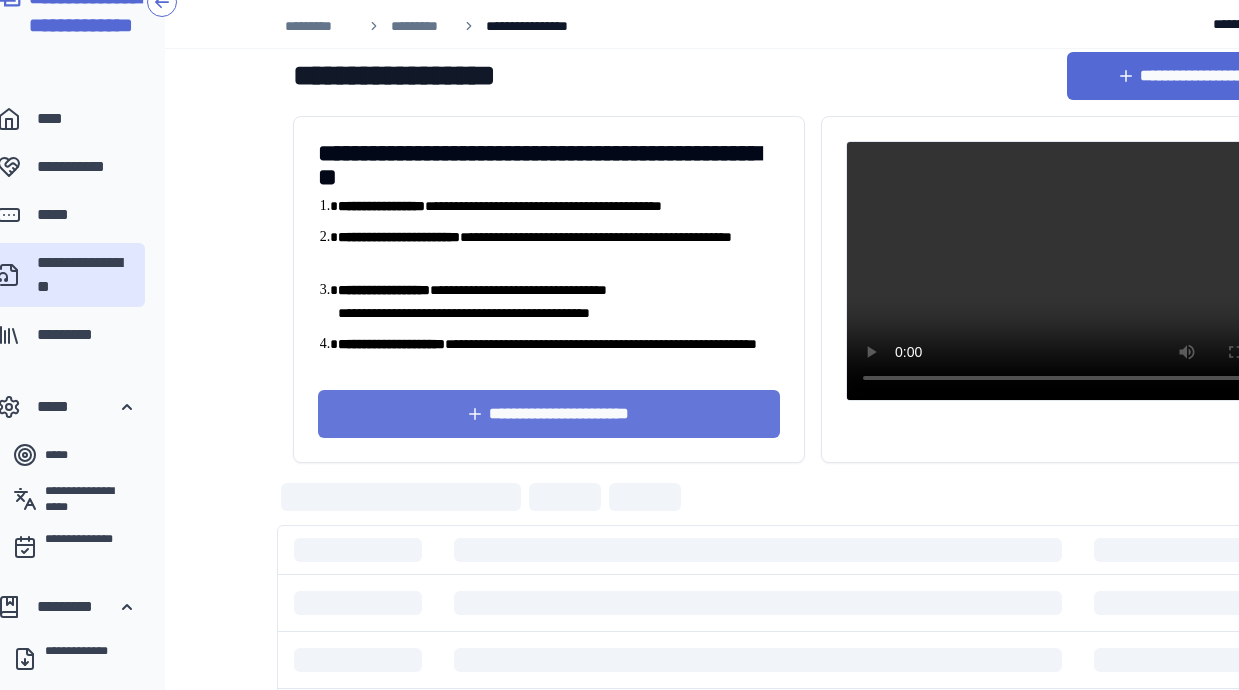 click on "[FIRST] [LAST] [EMAIL] [PHONE]" at bounding box center (549, 289) 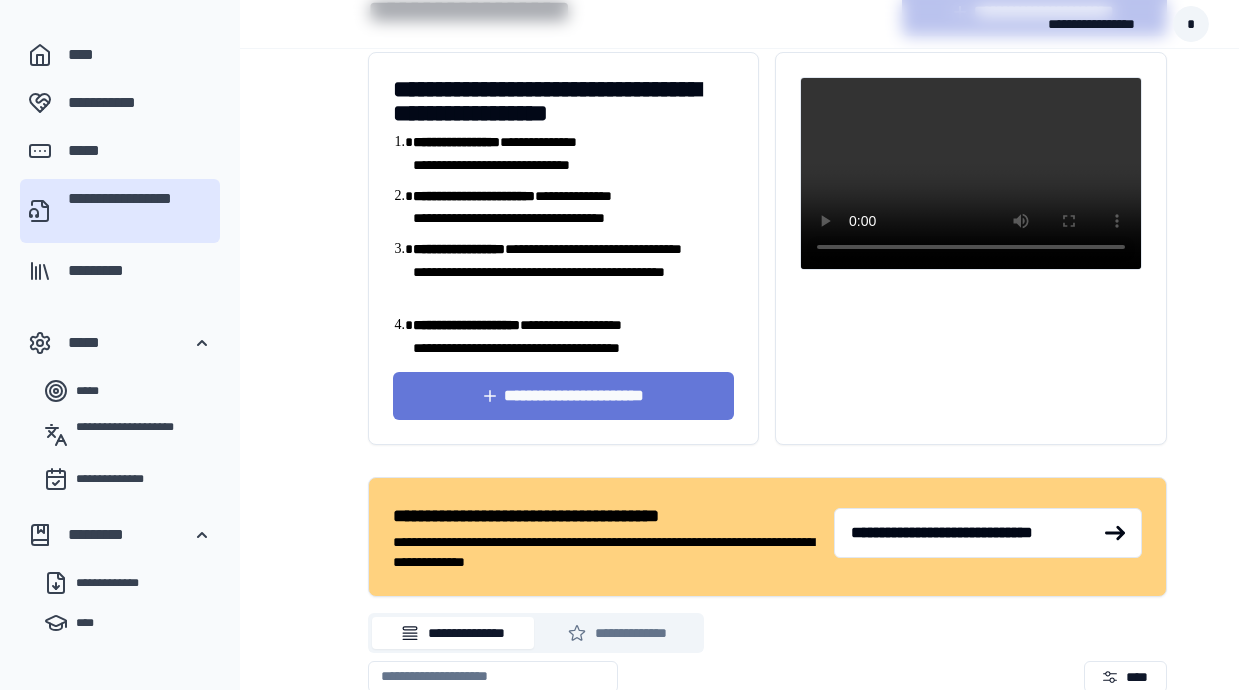scroll, scrollTop: 115, scrollLeft: 0, axis: vertical 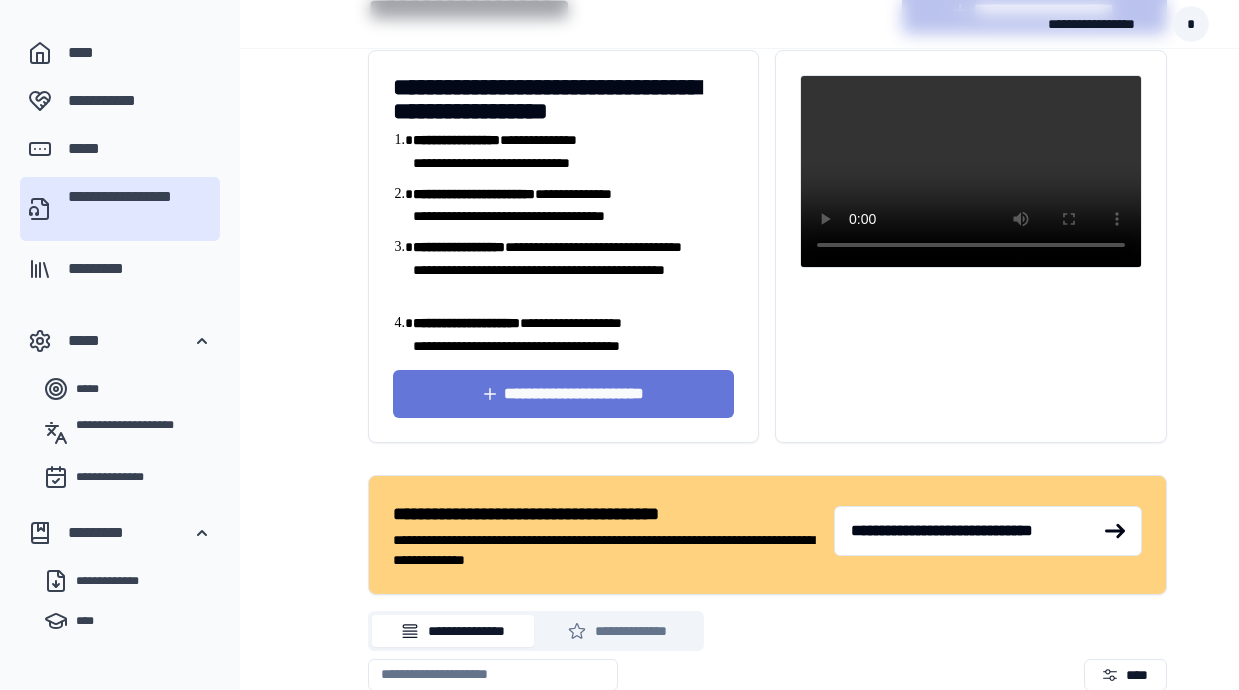 click on "**********" at bounding box center [564, 394] 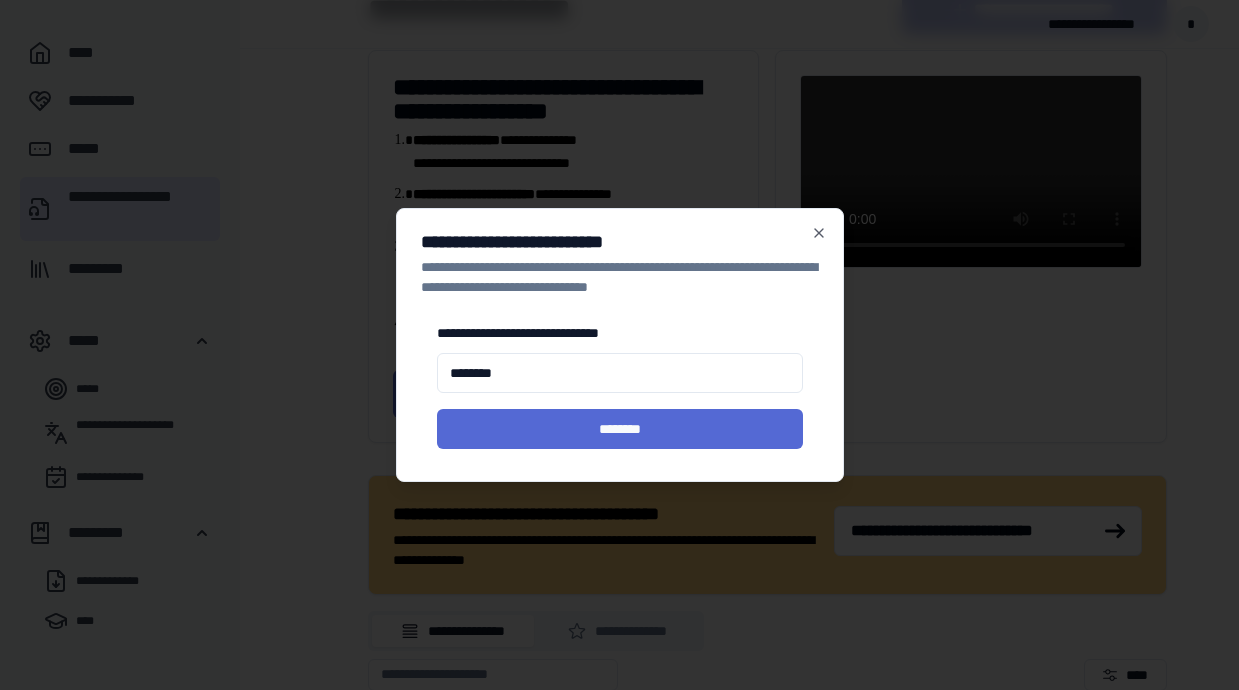 type on "********" 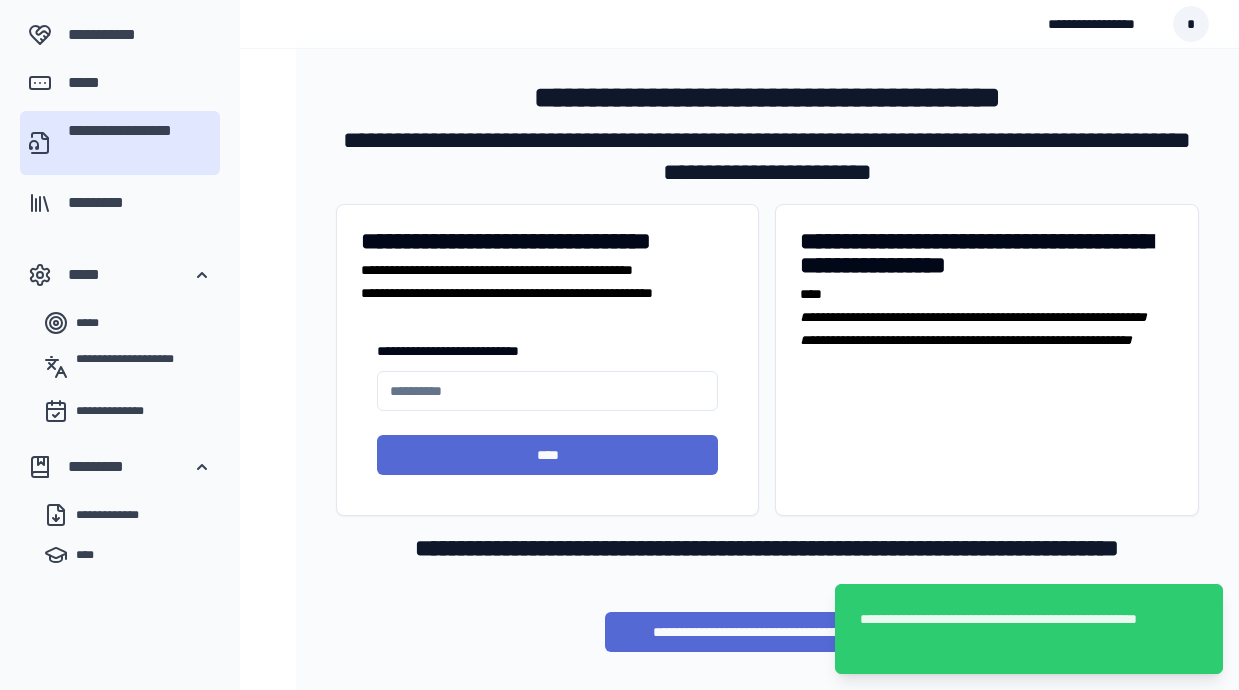 scroll, scrollTop: 239, scrollLeft: 0, axis: vertical 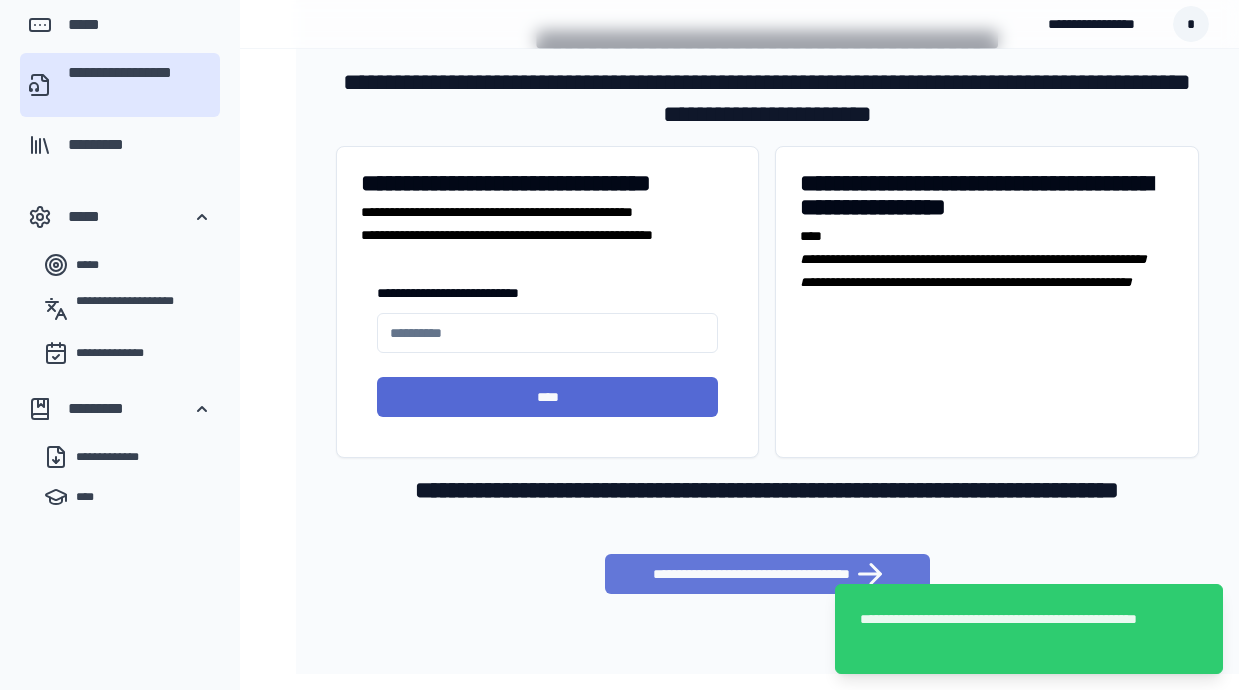click on "**********" at bounding box center (767, 574) 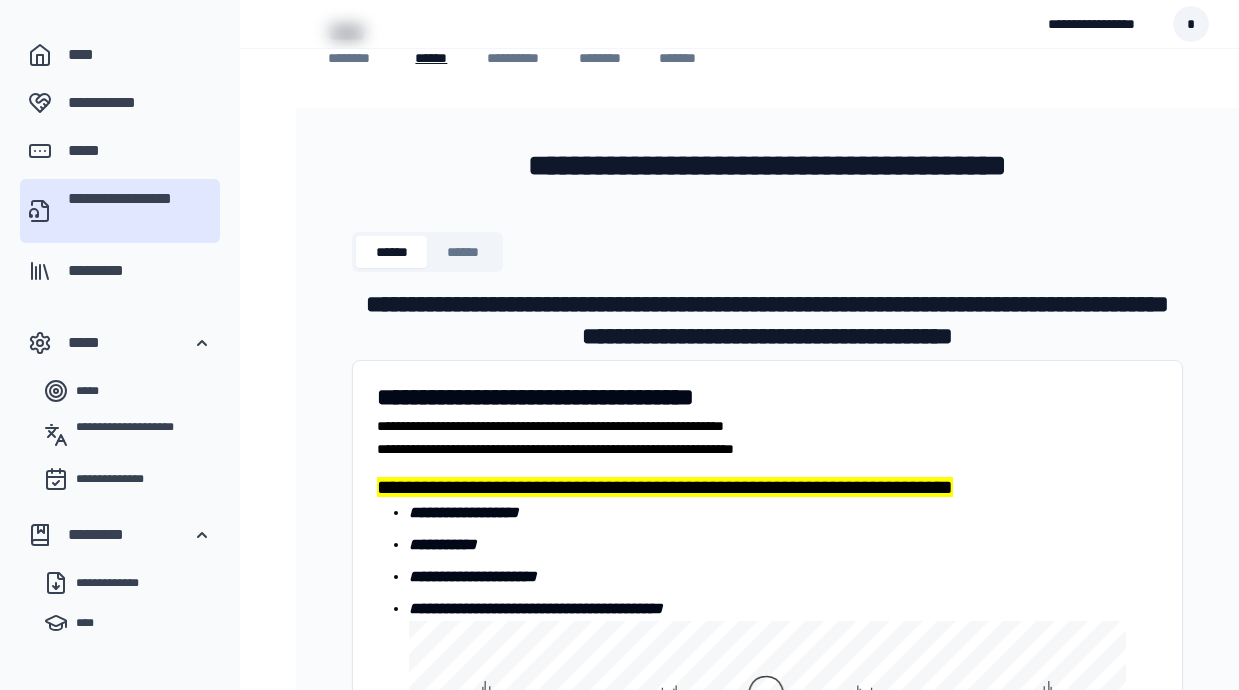 scroll, scrollTop: 109, scrollLeft: 0, axis: vertical 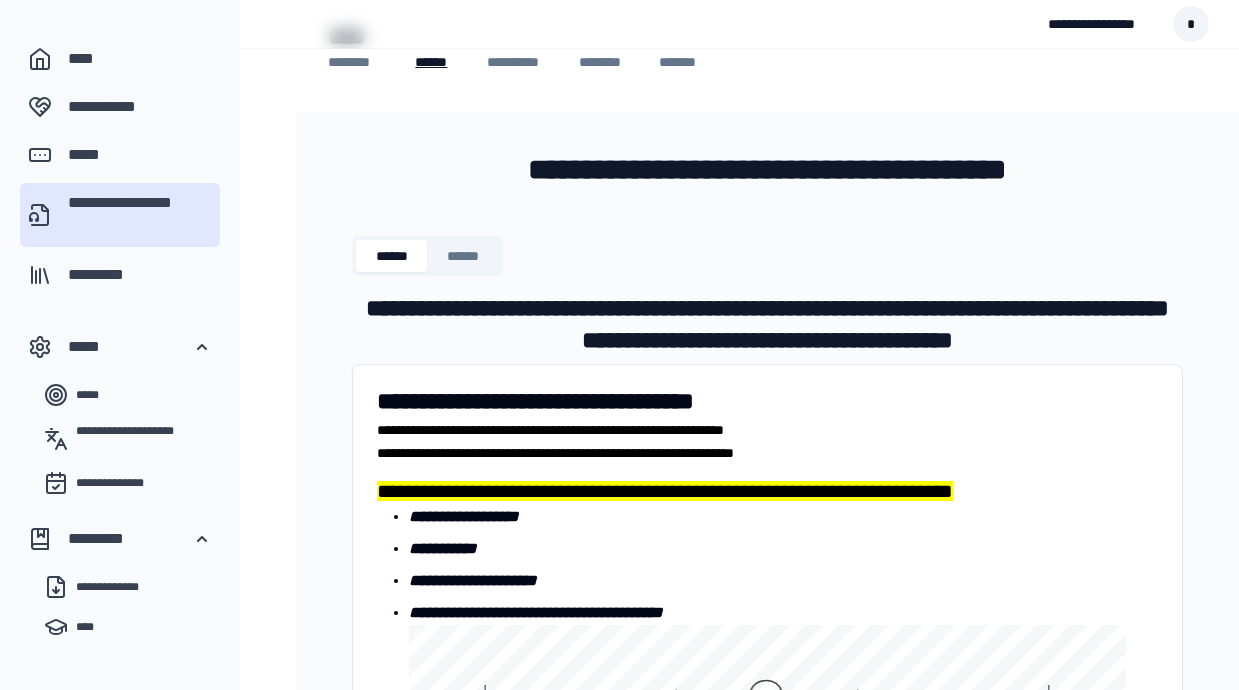 click on "******" at bounding box center [463, 256] 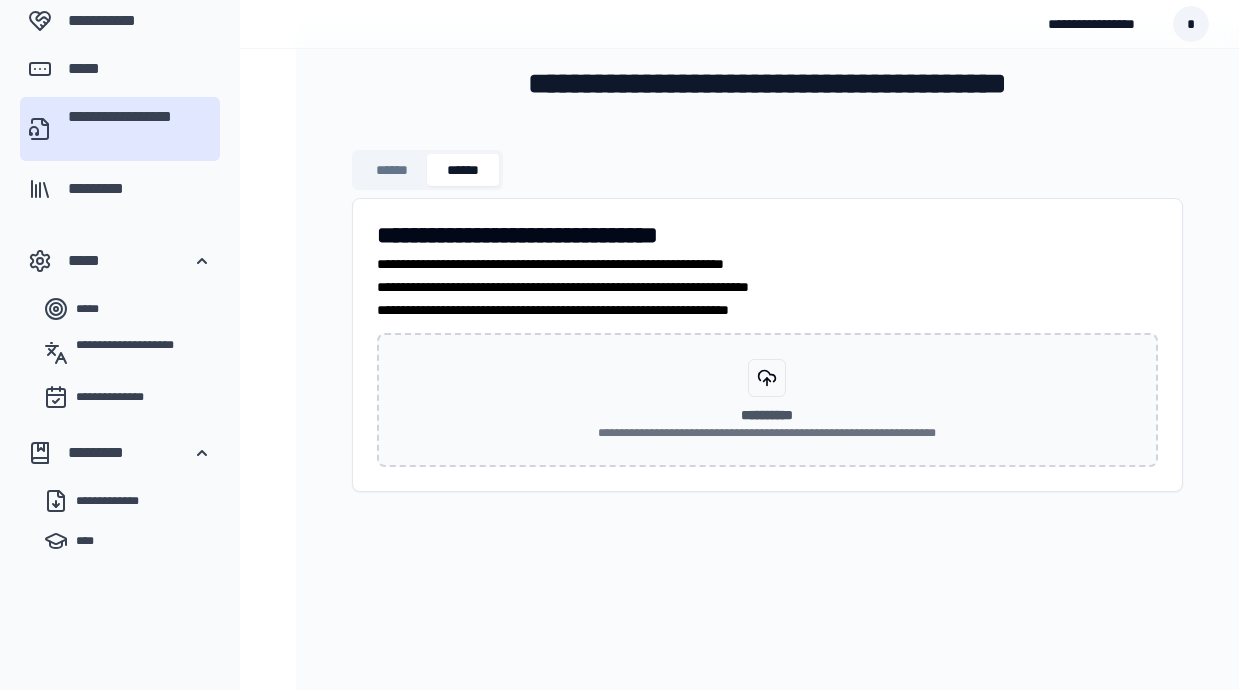 scroll, scrollTop: 237, scrollLeft: 0, axis: vertical 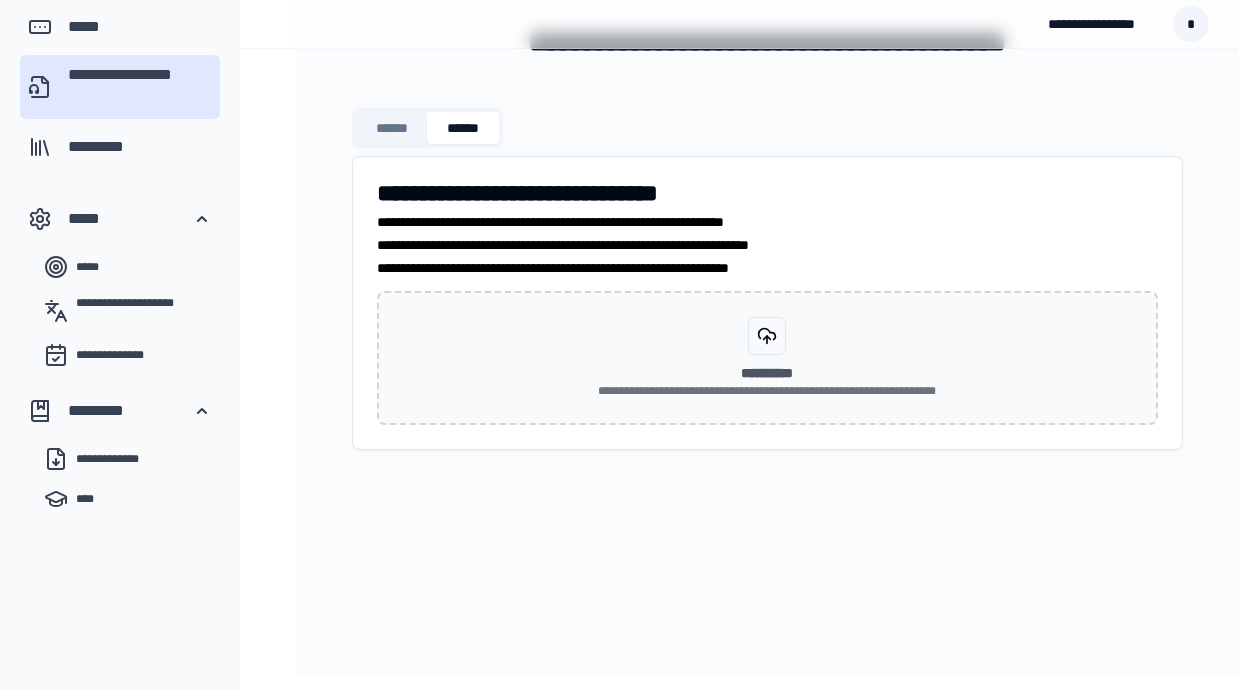 type 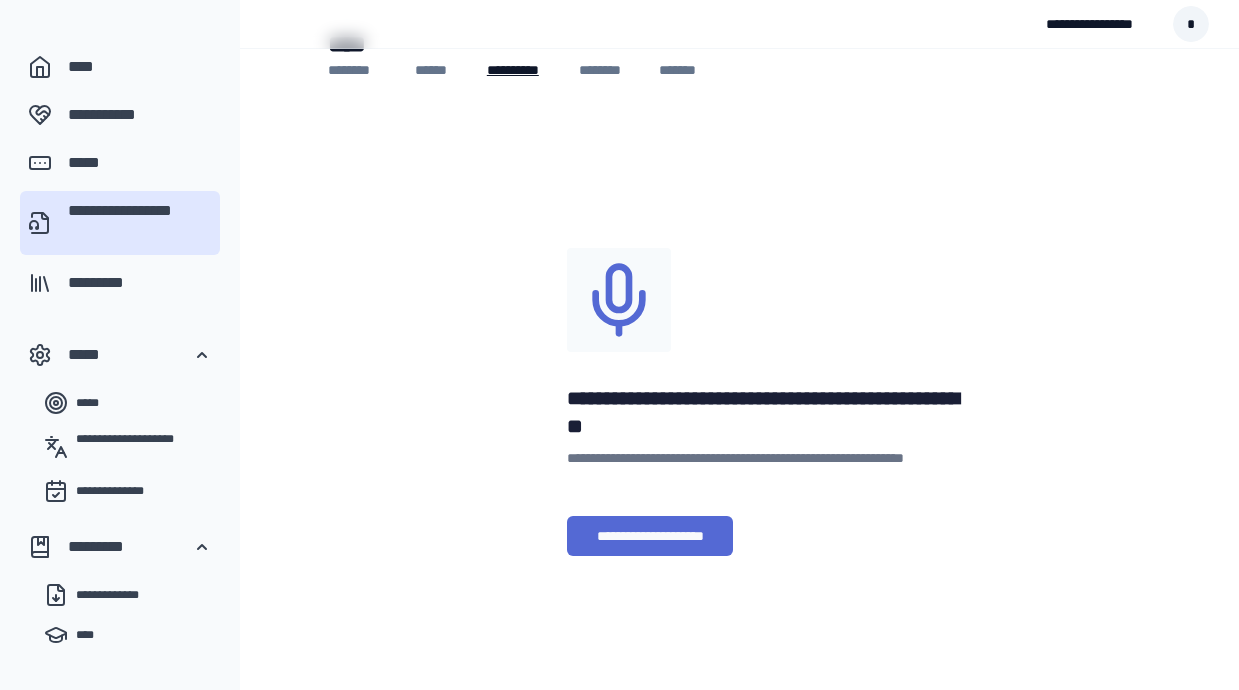 scroll, scrollTop: 111, scrollLeft: 0, axis: vertical 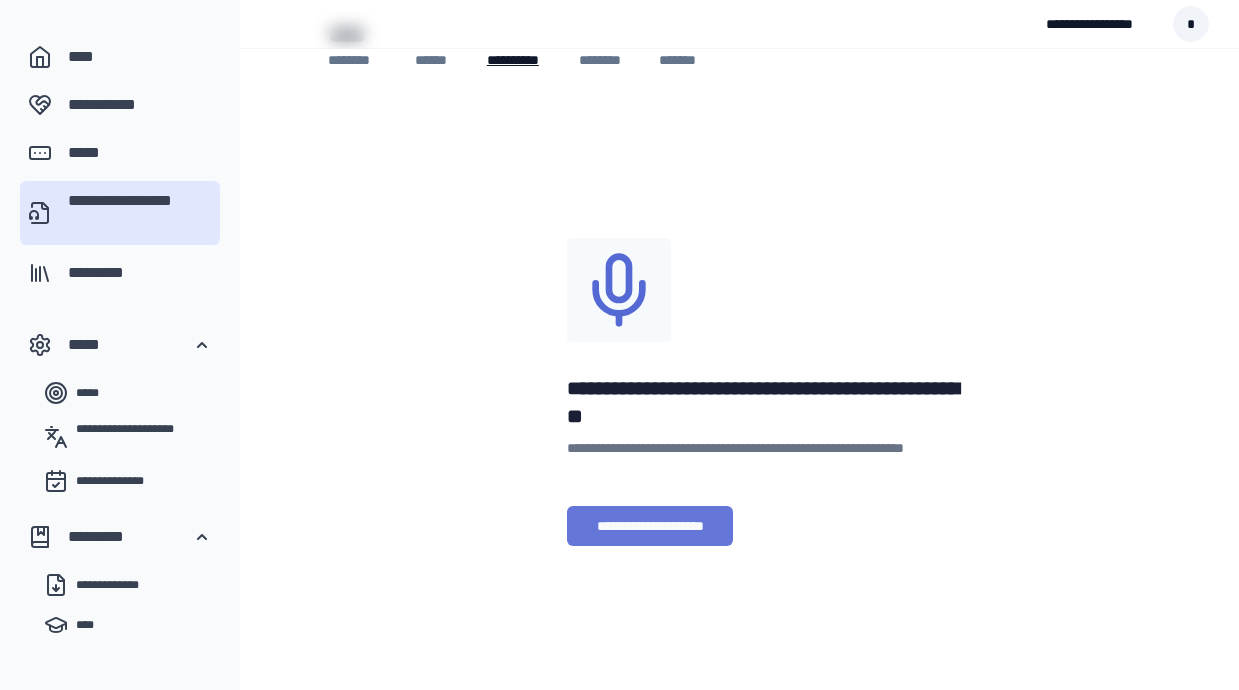 click on "**********" at bounding box center [650, 526] 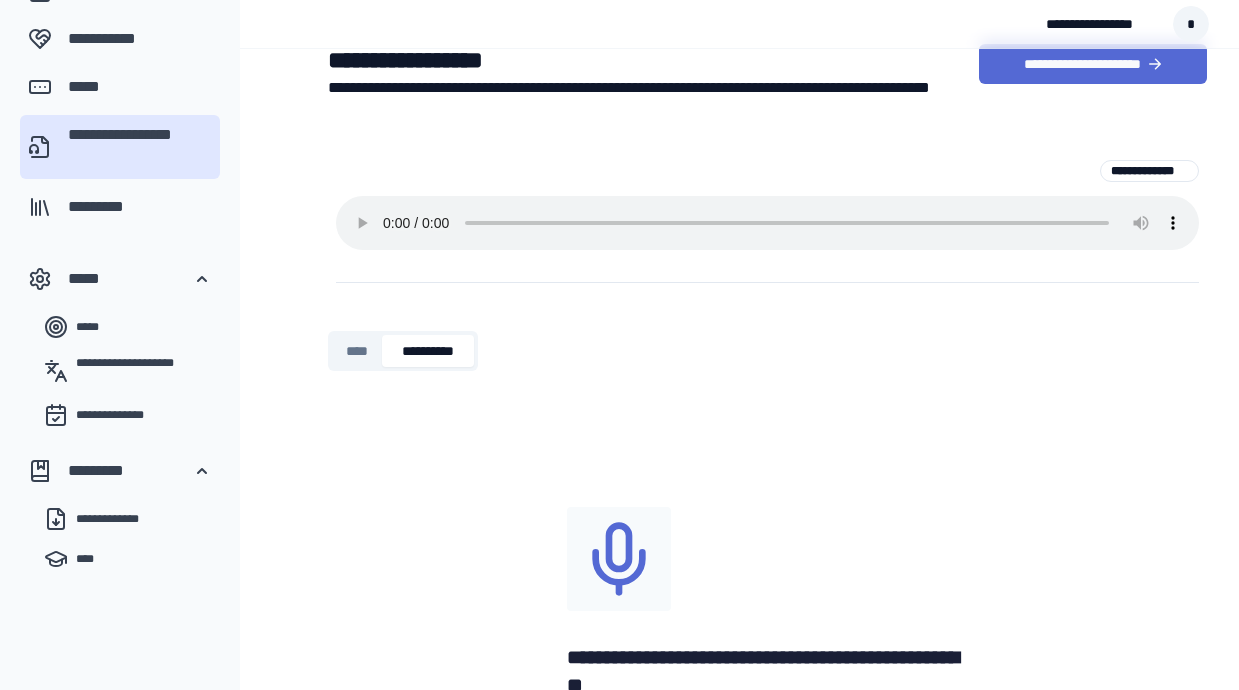 scroll, scrollTop: 164, scrollLeft: 0, axis: vertical 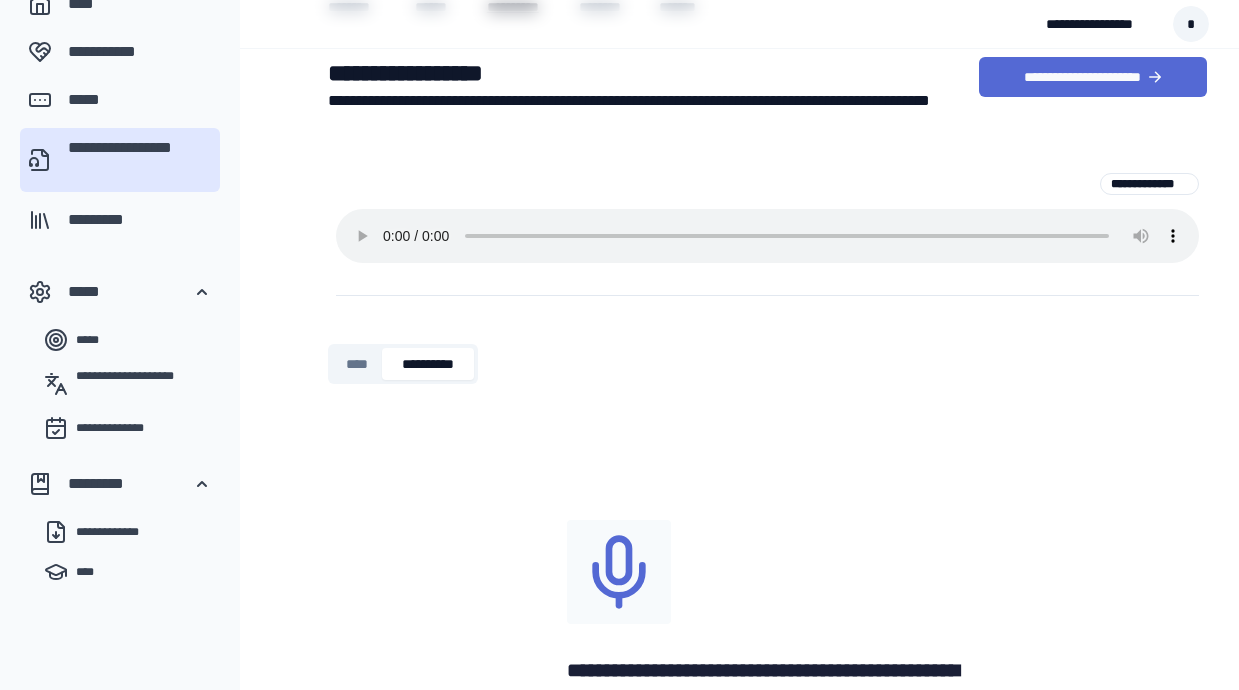 click on "**********" at bounding box center [1149, 184] 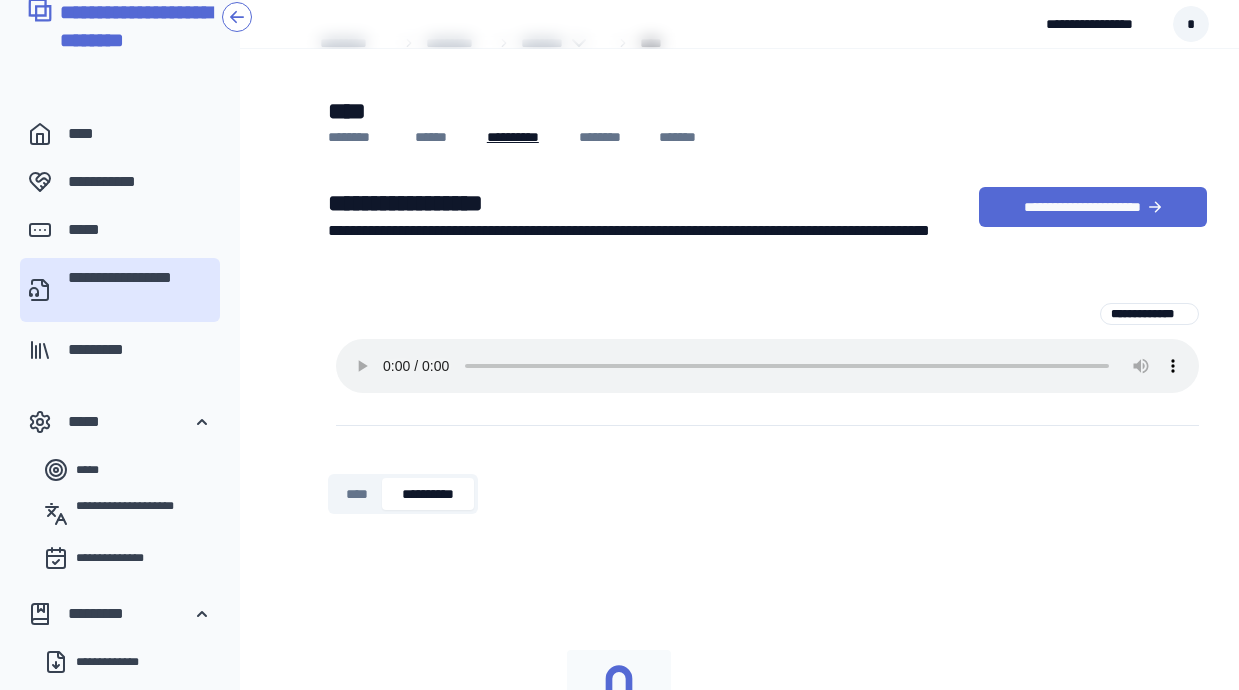 scroll, scrollTop: 23, scrollLeft: 0, axis: vertical 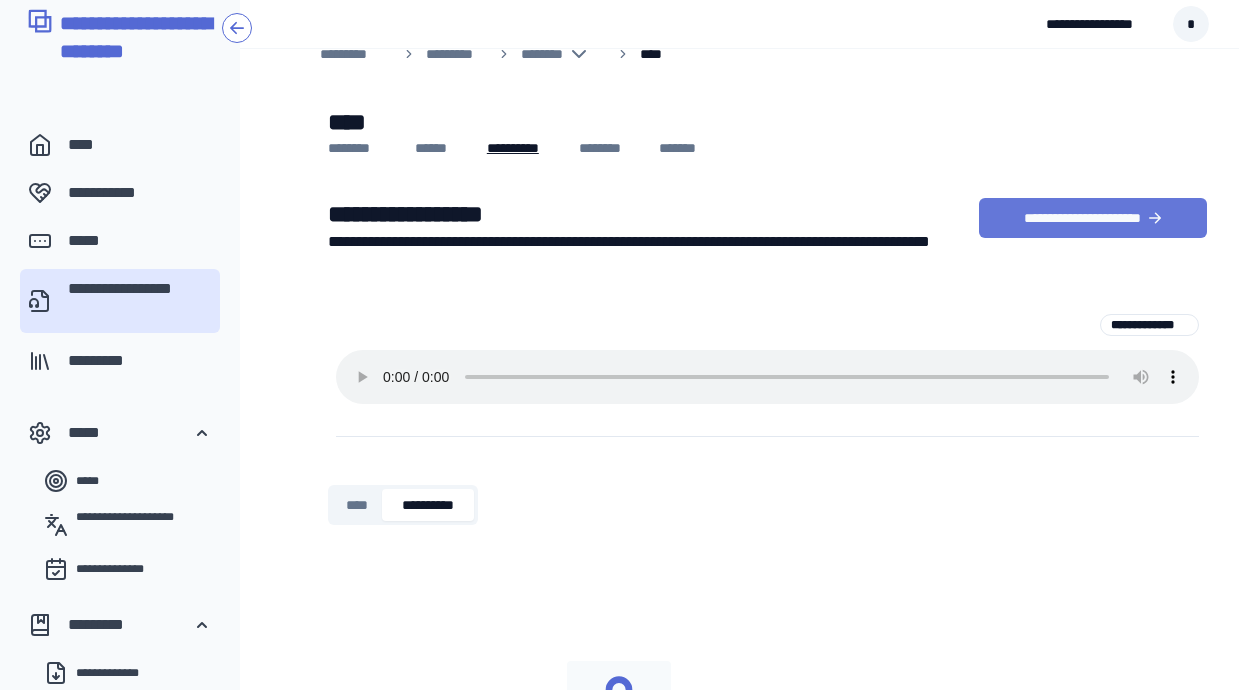 click on "**********" at bounding box center (1093, 218) 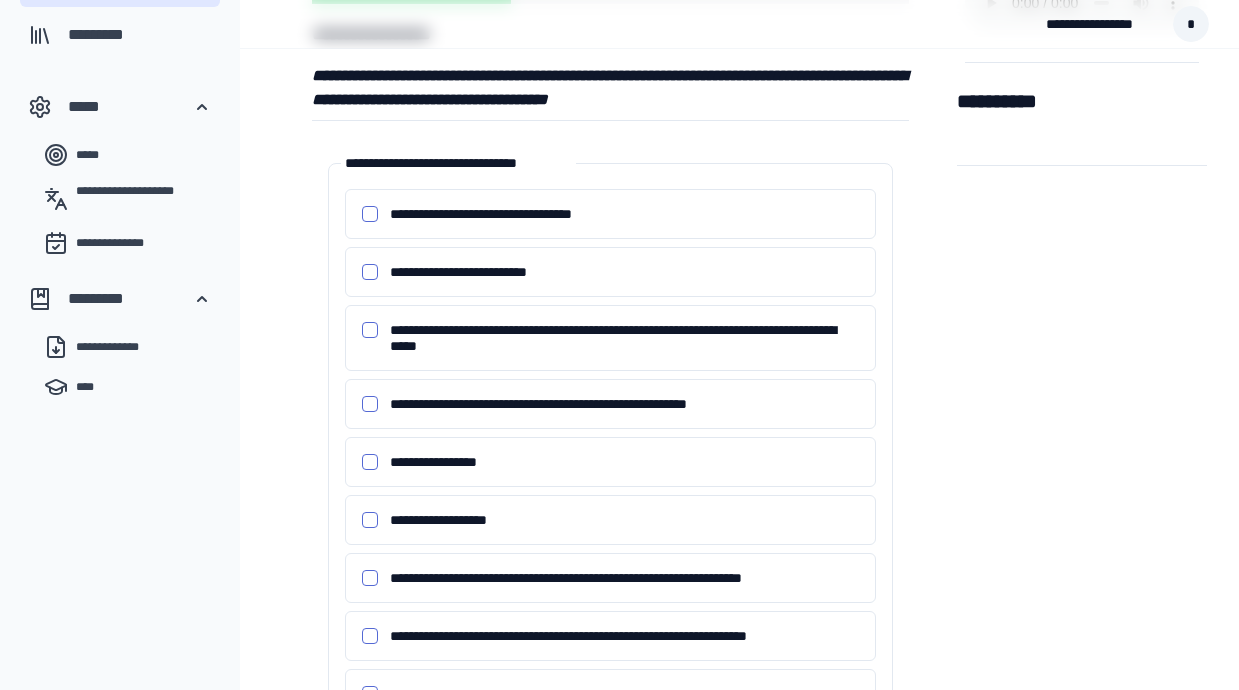 scroll, scrollTop: 337, scrollLeft: 0, axis: vertical 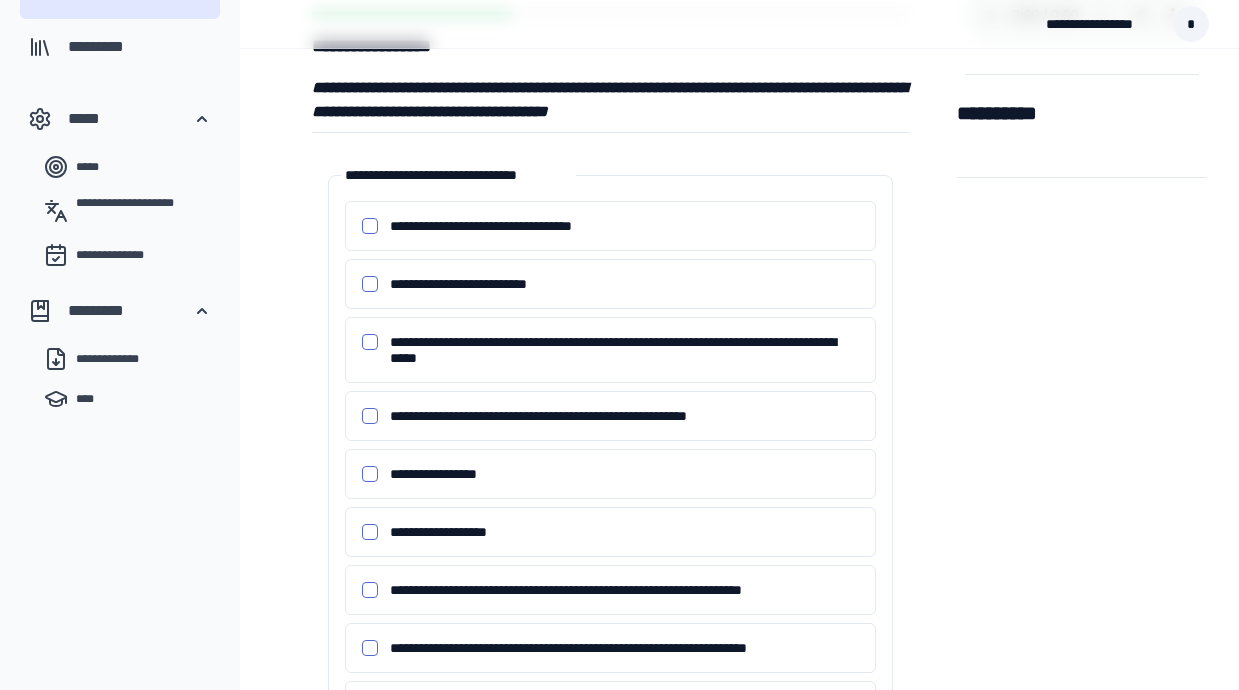 click on "**********" at bounding box center [610, 226] 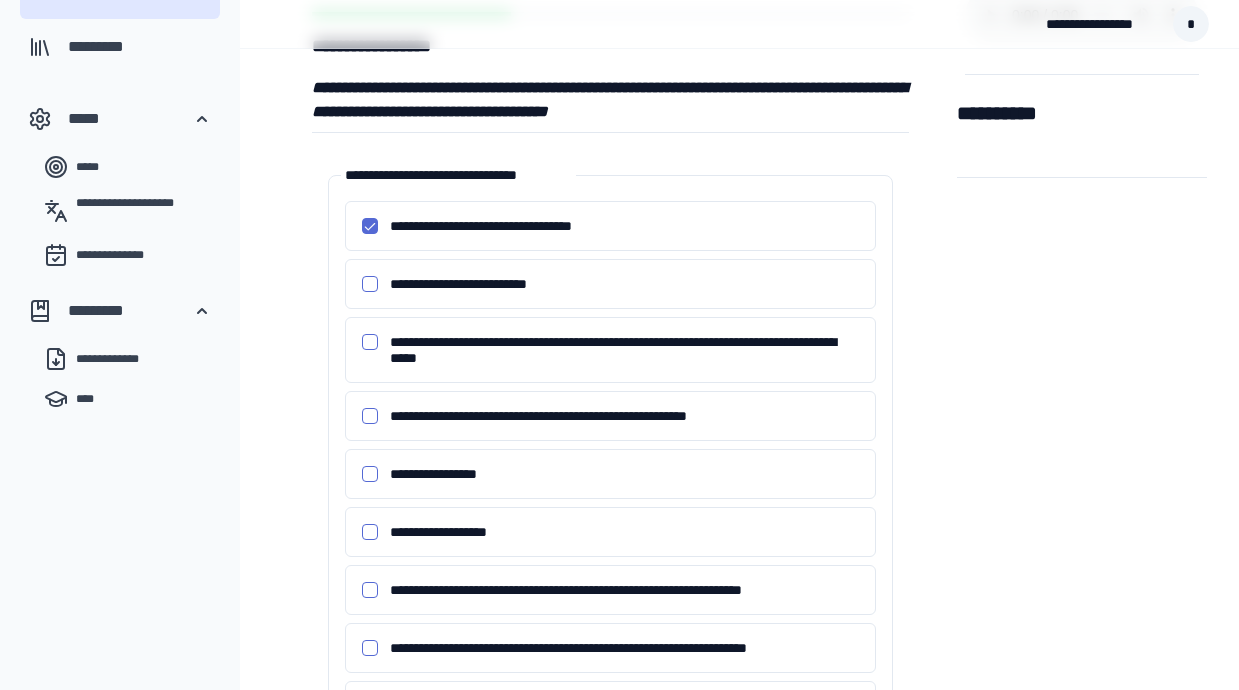 click on "[FIRST] [LAST]" at bounding box center [370, 284] 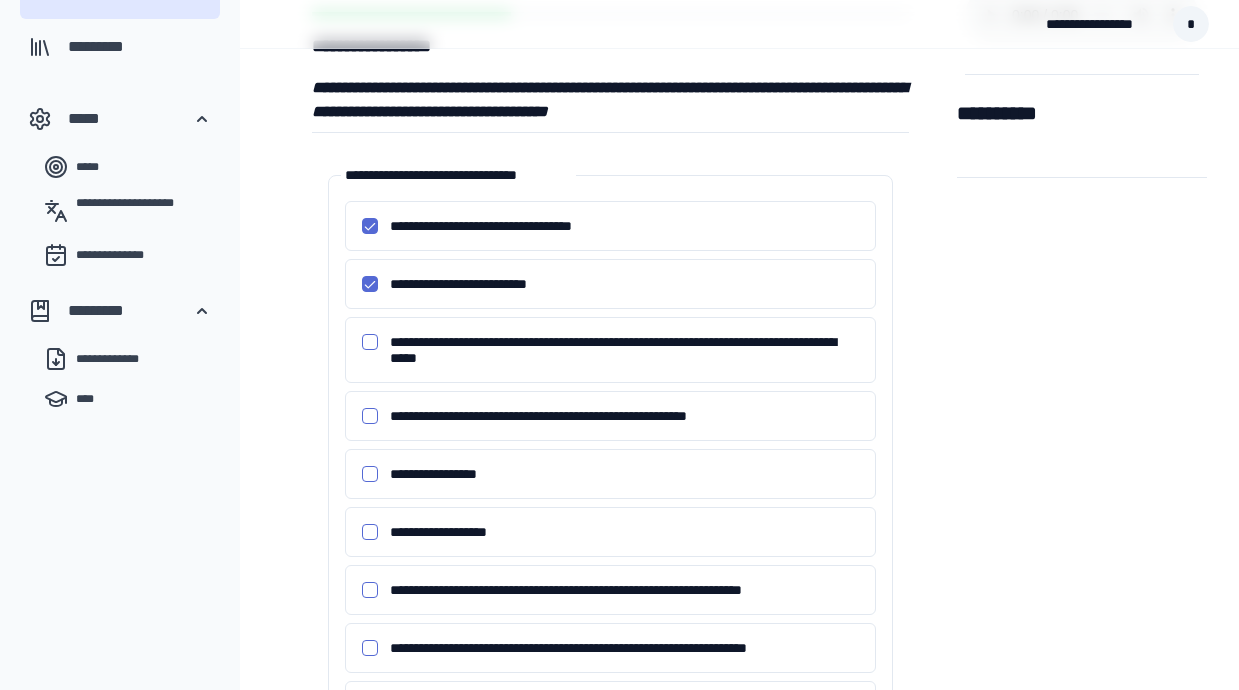 click on "[FIRST] [LAST]" at bounding box center (370, 284) 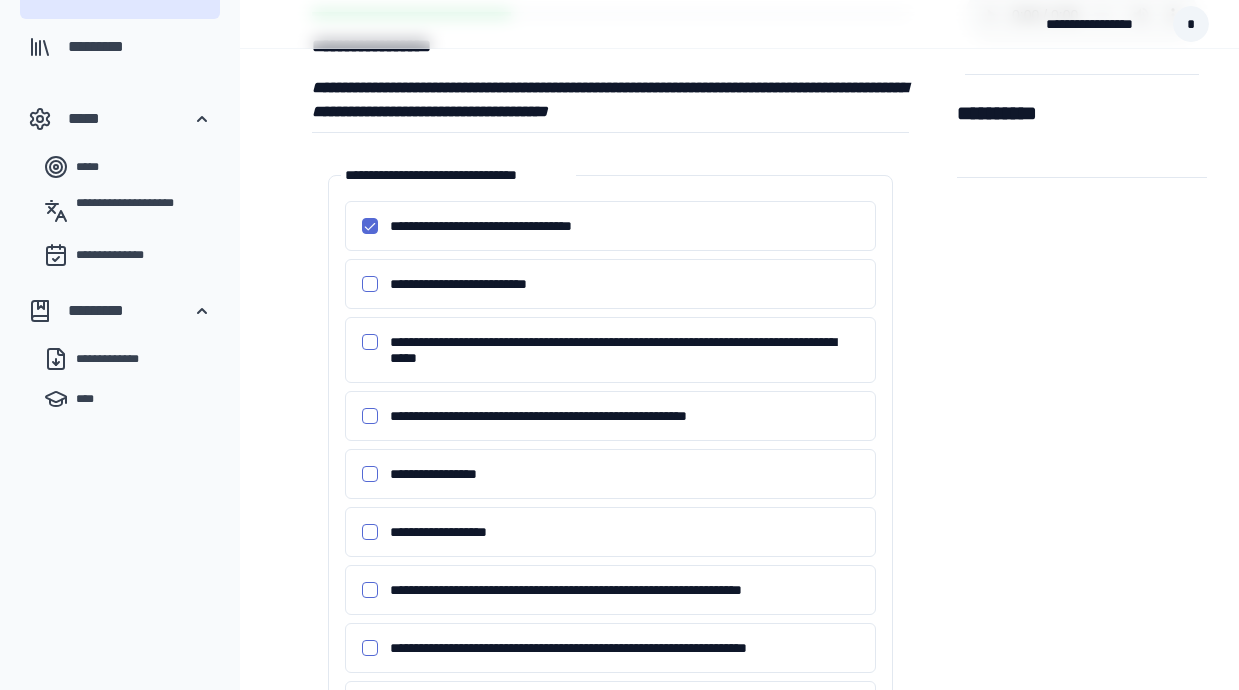 click on "**********" at bounding box center (370, 226) 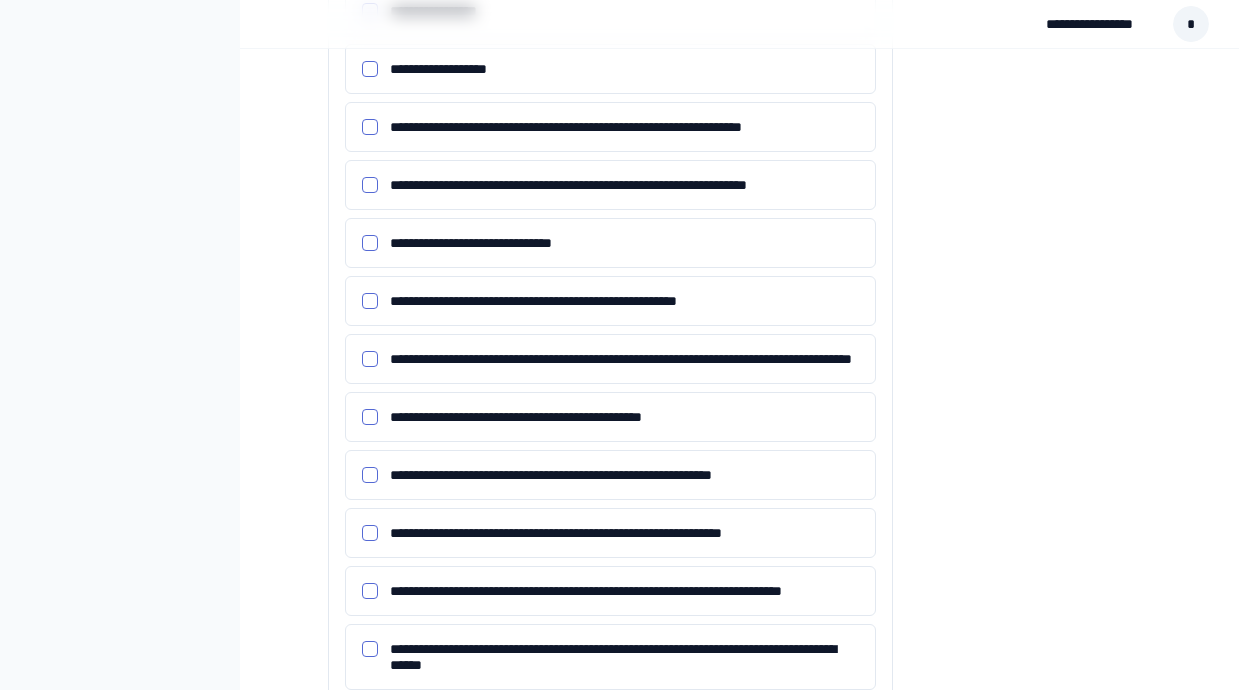 scroll, scrollTop: 804, scrollLeft: 0, axis: vertical 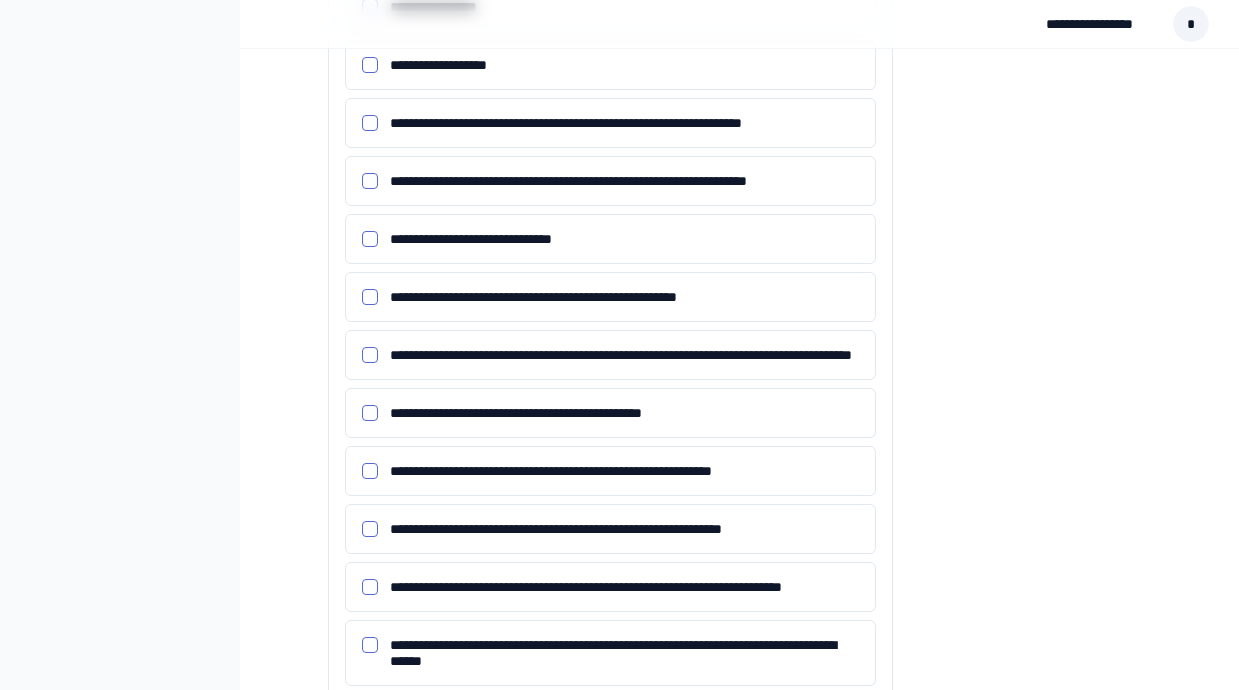 click on "**********" at bounding box center [370, 297] 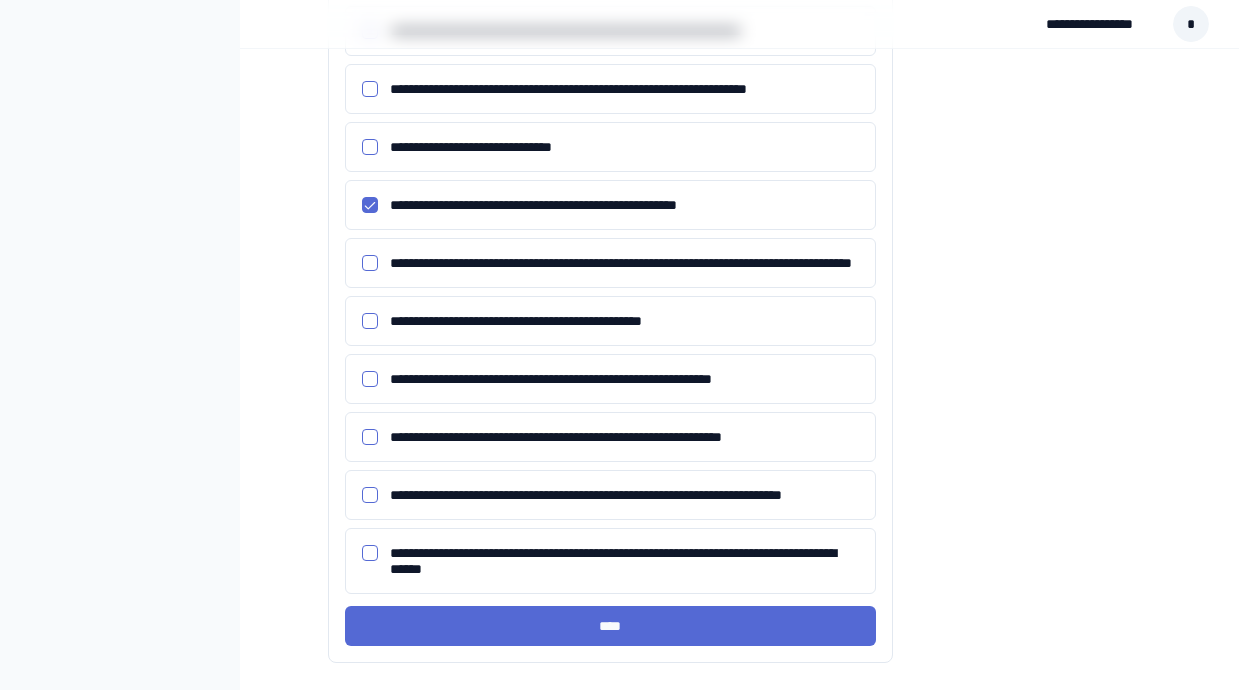 scroll, scrollTop: 997, scrollLeft: 0, axis: vertical 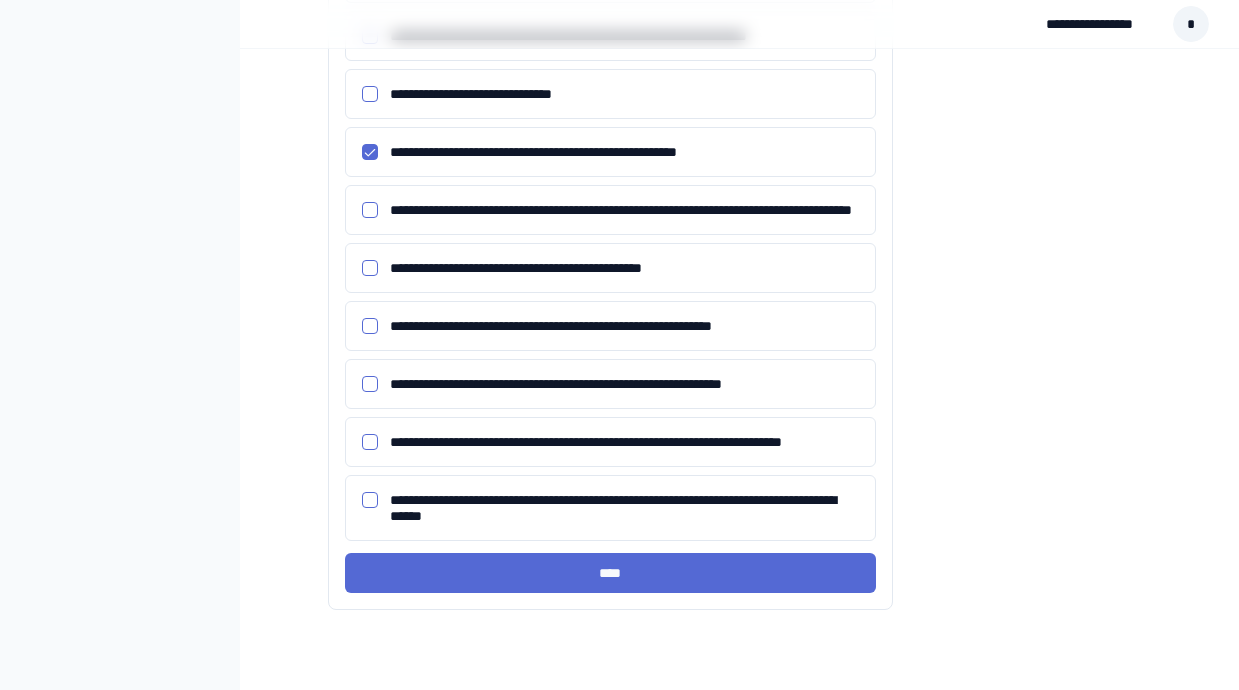 click on "****" at bounding box center [610, 573] 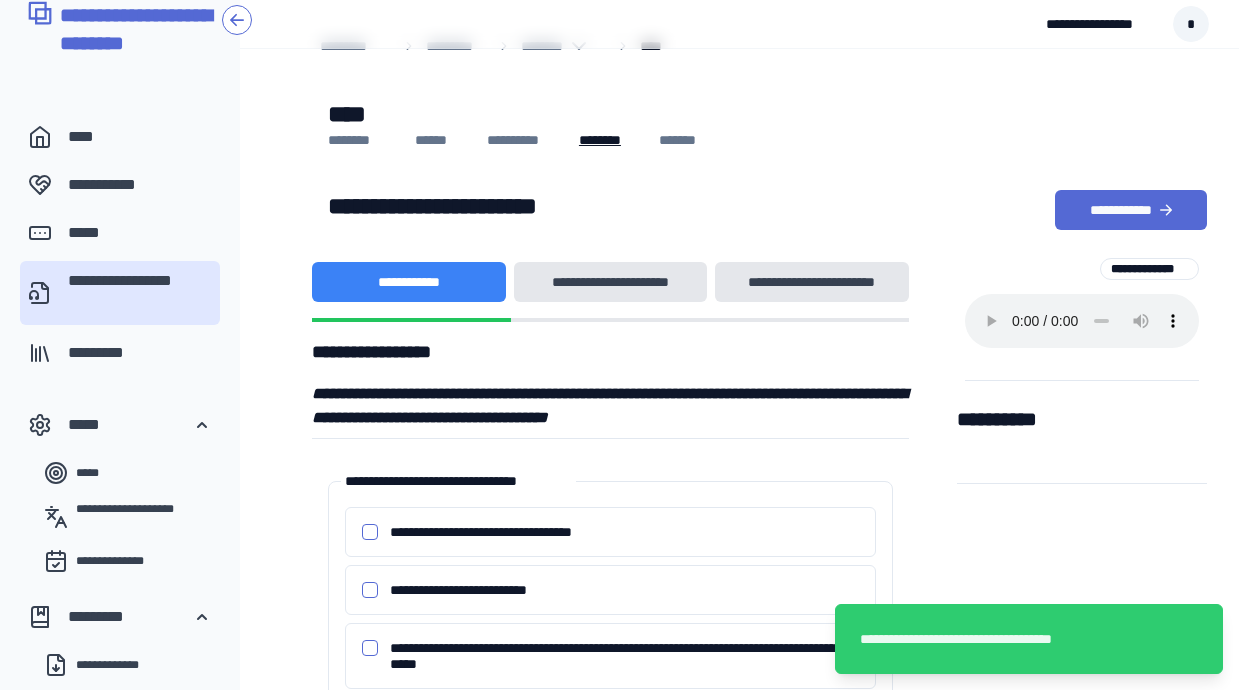 scroll, scrollTop: 0, scrollLeft: 0, axis: both 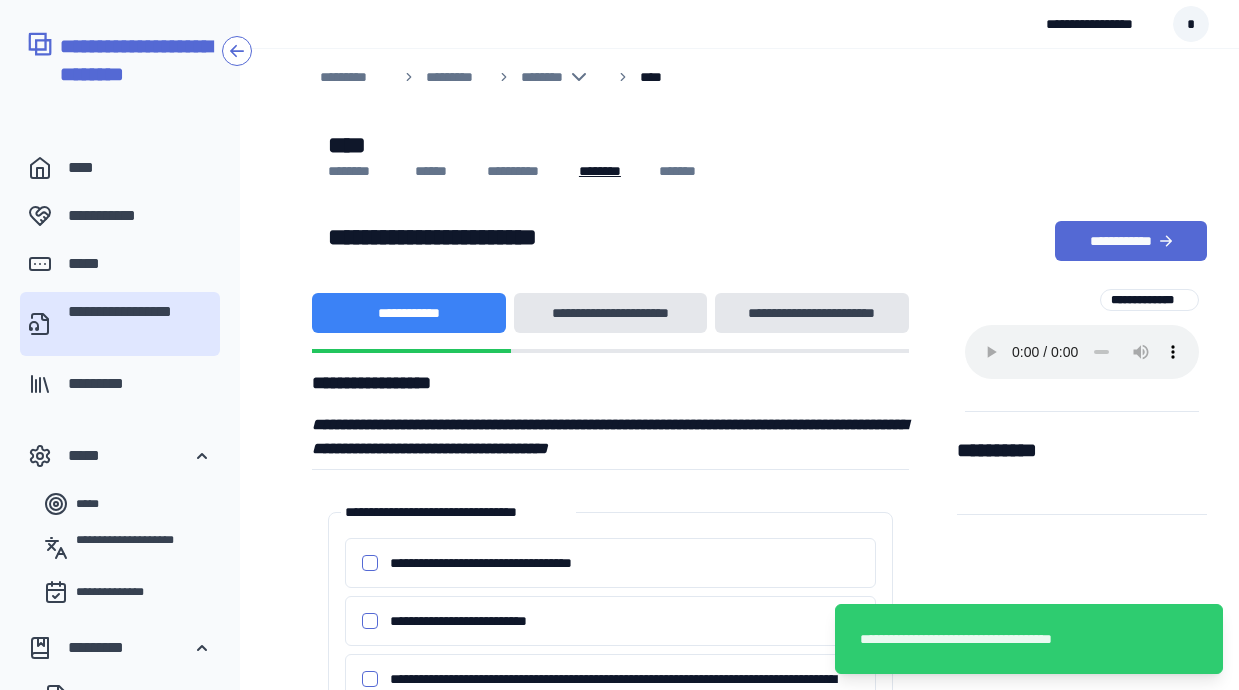 click on "[FIRST] [LAST] [ADDRESS] [CITY] [STATE] [ZIP] [PHONE] [EMAIL]" at bounding box center [610, 950] 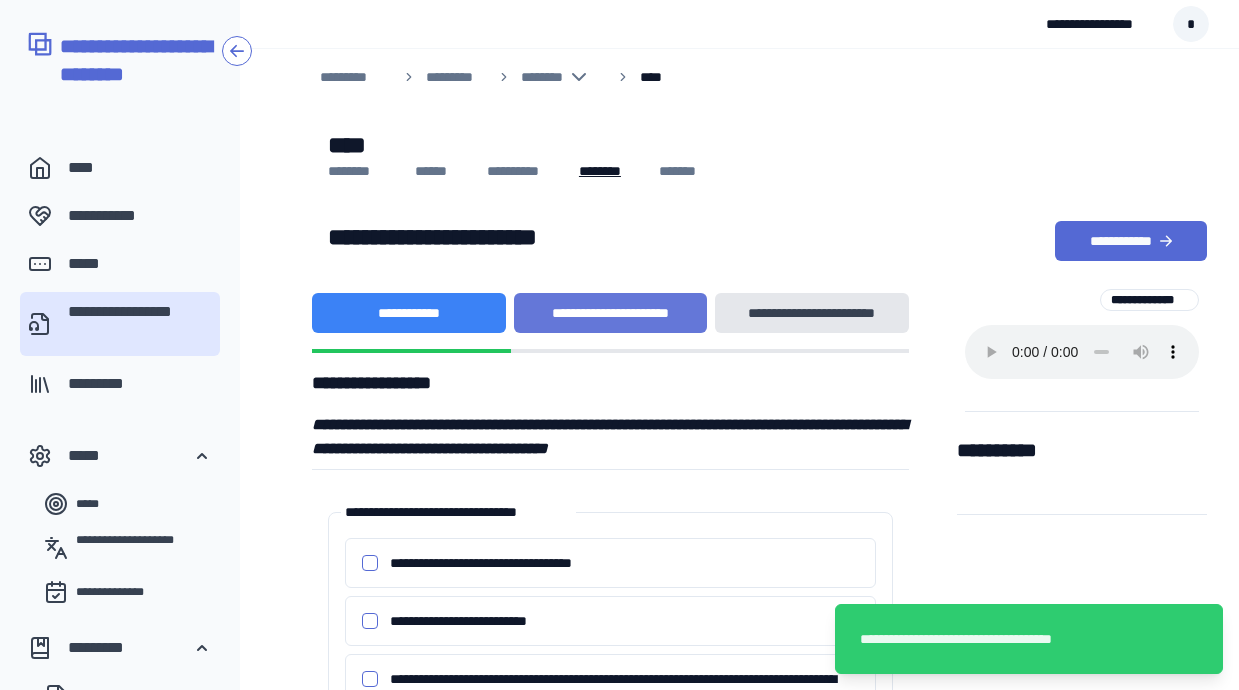 click on "**********" at bounding box center [611, 313] 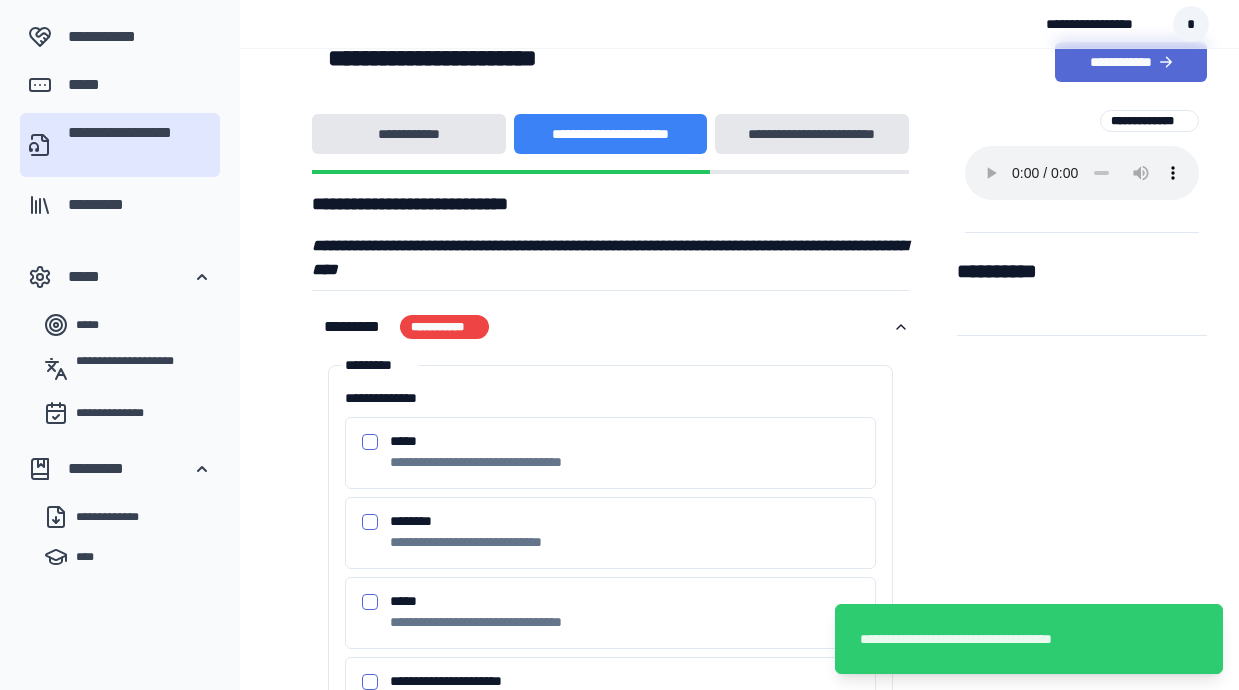 scroll, scrollTop: 199, scrollLeft: 0, axis: vertical 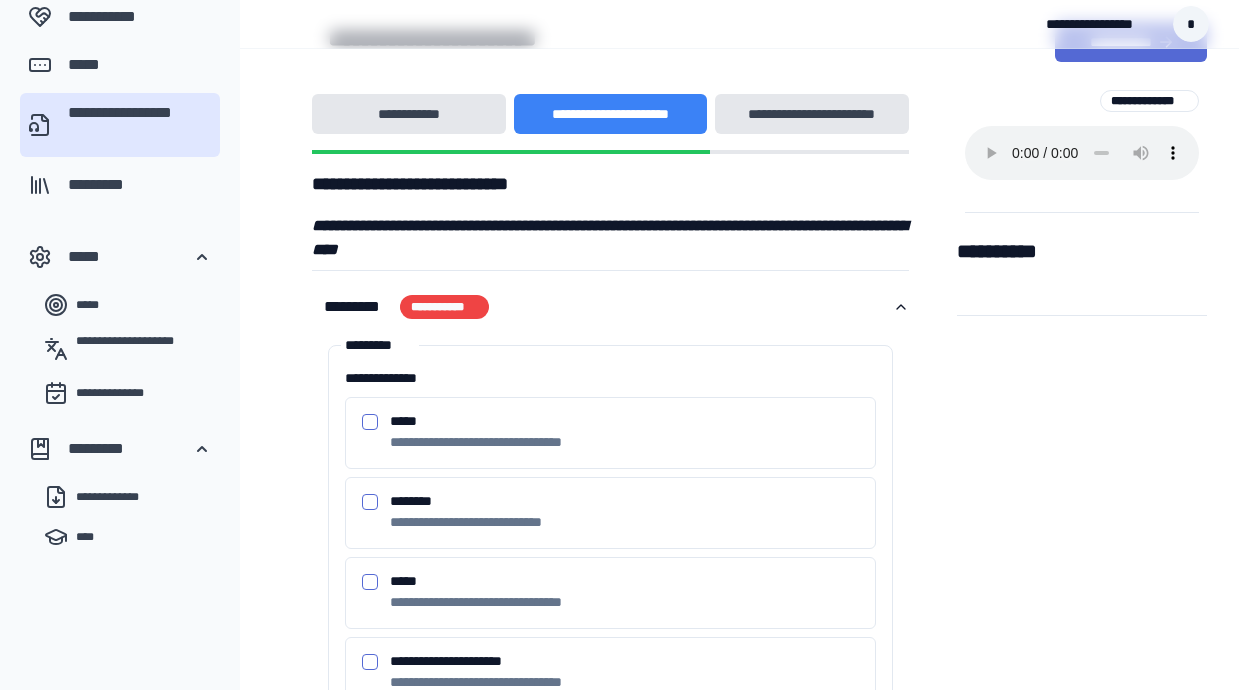 click on "*****" at bounding box center [370, 422] 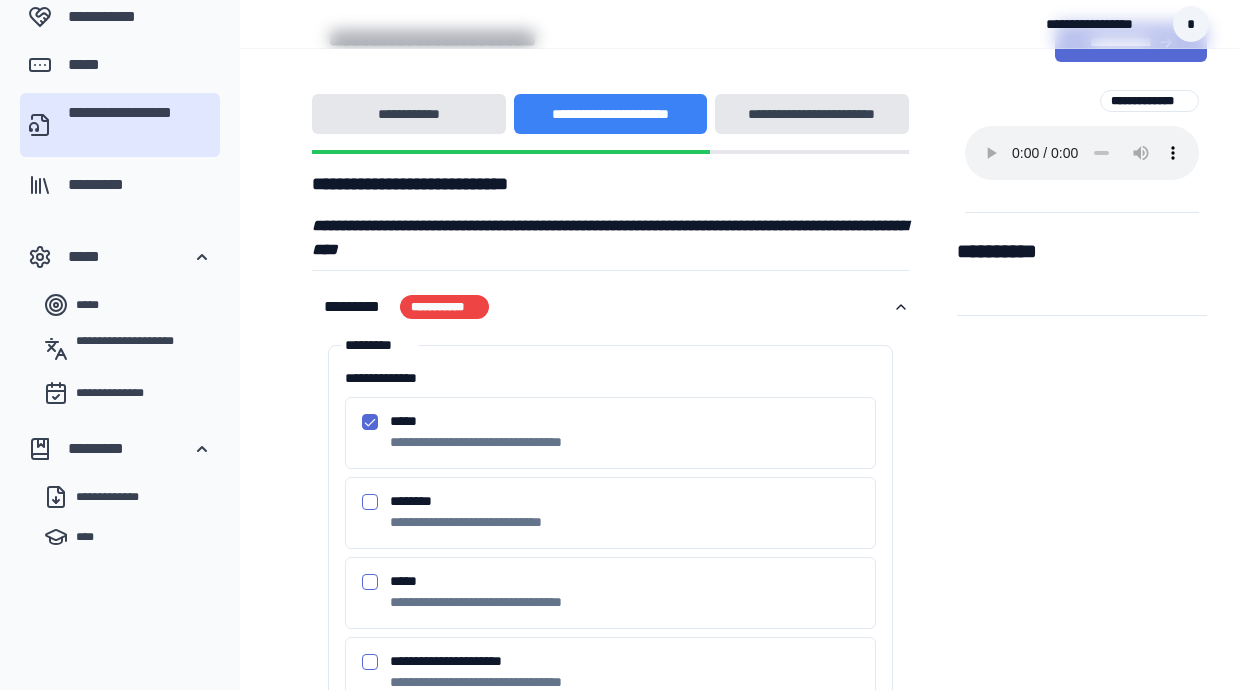 click on "[FIRST] [LAST]" at bounding box center [610, 513] 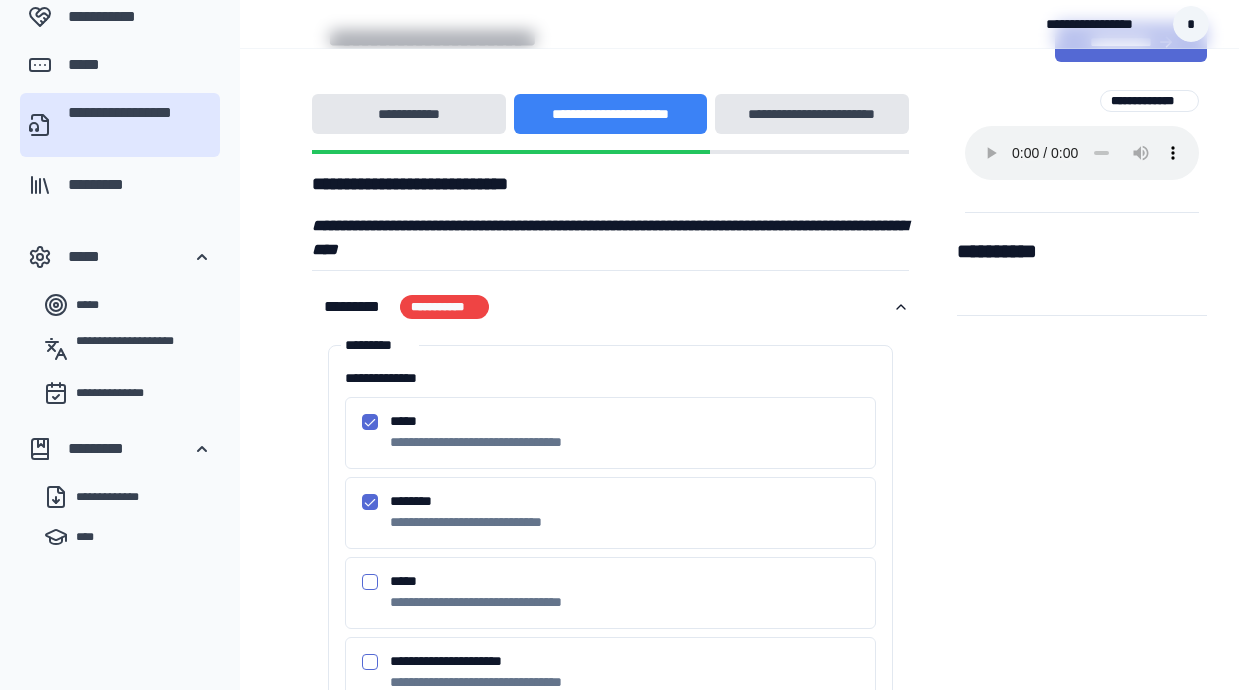click on "*****" at bounding box center [370, 582] 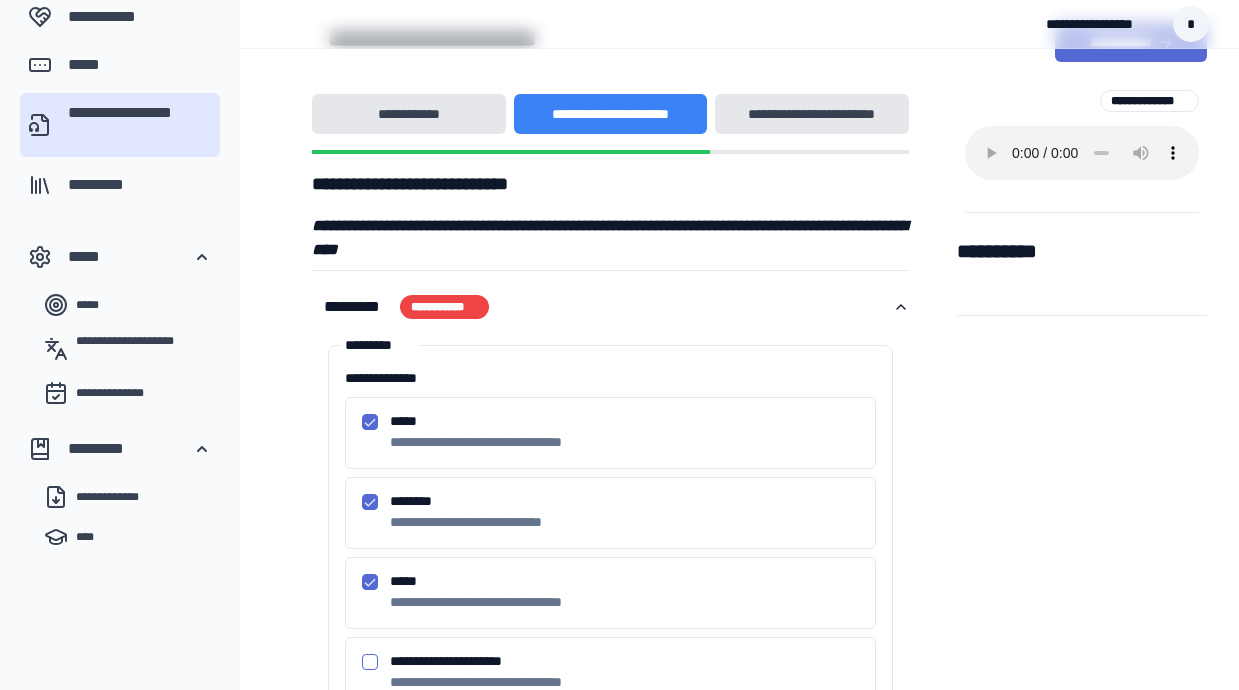 scroll, scrollTop: 341, scrollLeft: 0, axis: vertical 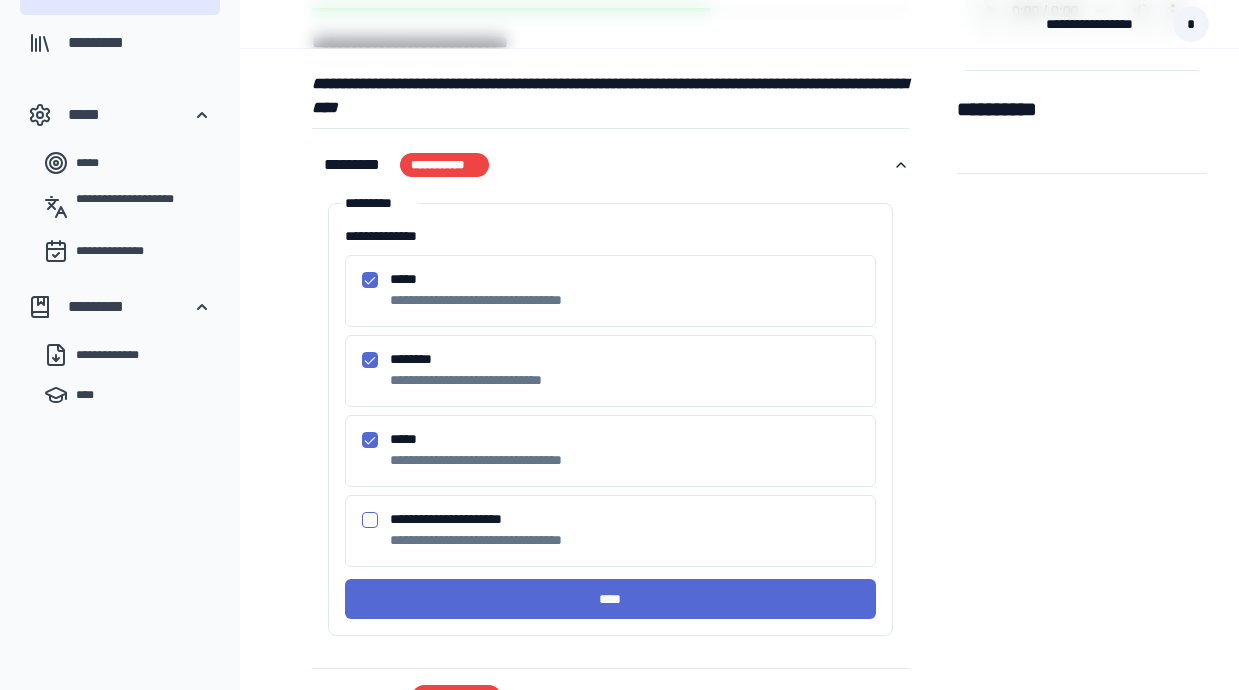click on "**********" at bounding box center (370, 520) 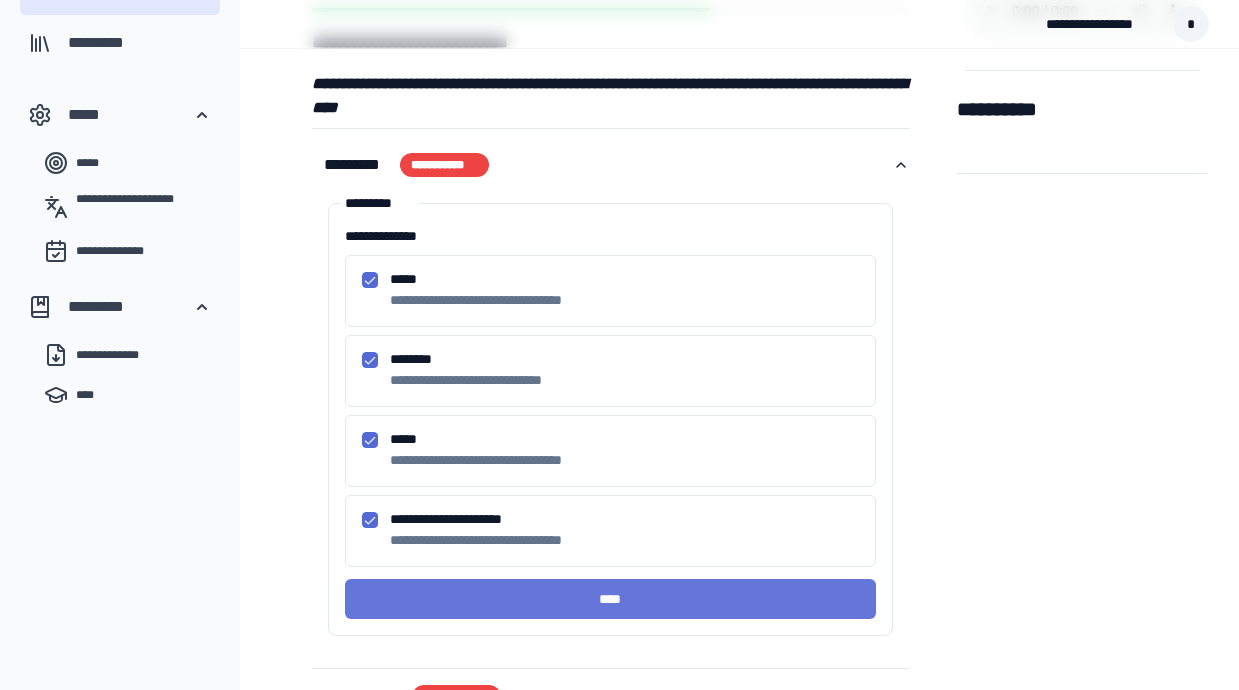 click on "****" at bounding box center (610, 599) 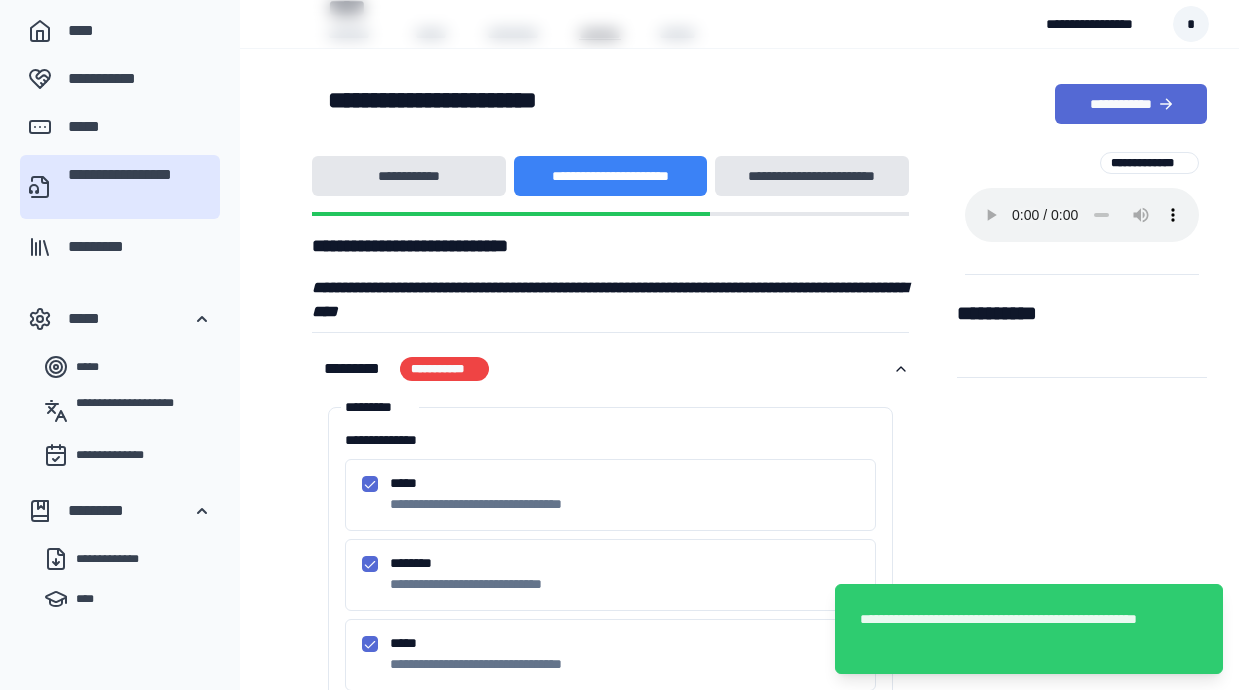 scroll, scrollTop: 0, scrollLeft: 0, axis: both 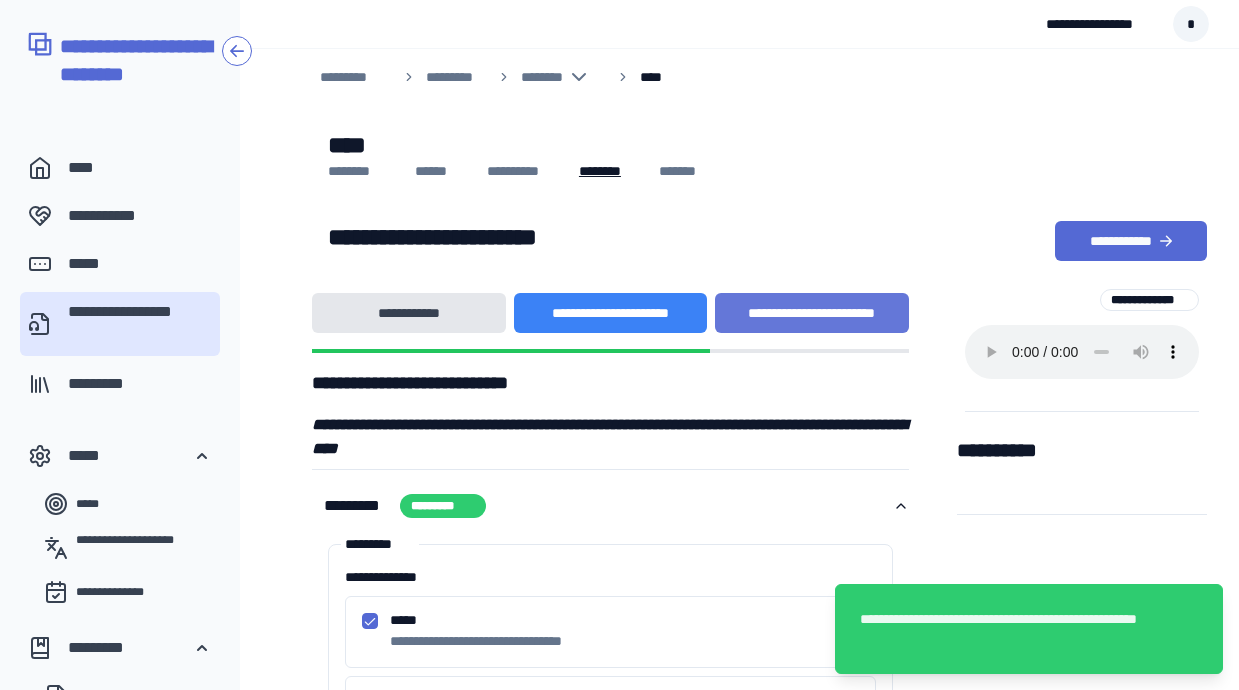 click on "**********" at bounding box center [812, 313] 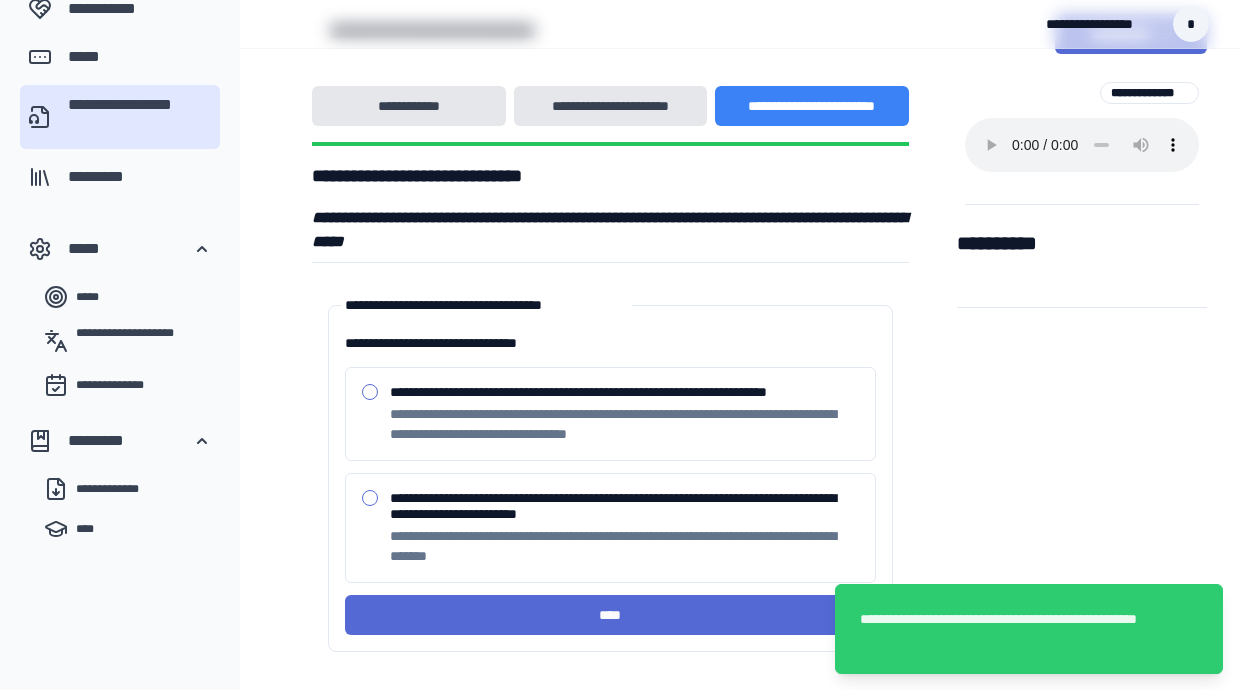 scroll, scrollTop: 218, scrollLeft: 0, axis: vertical 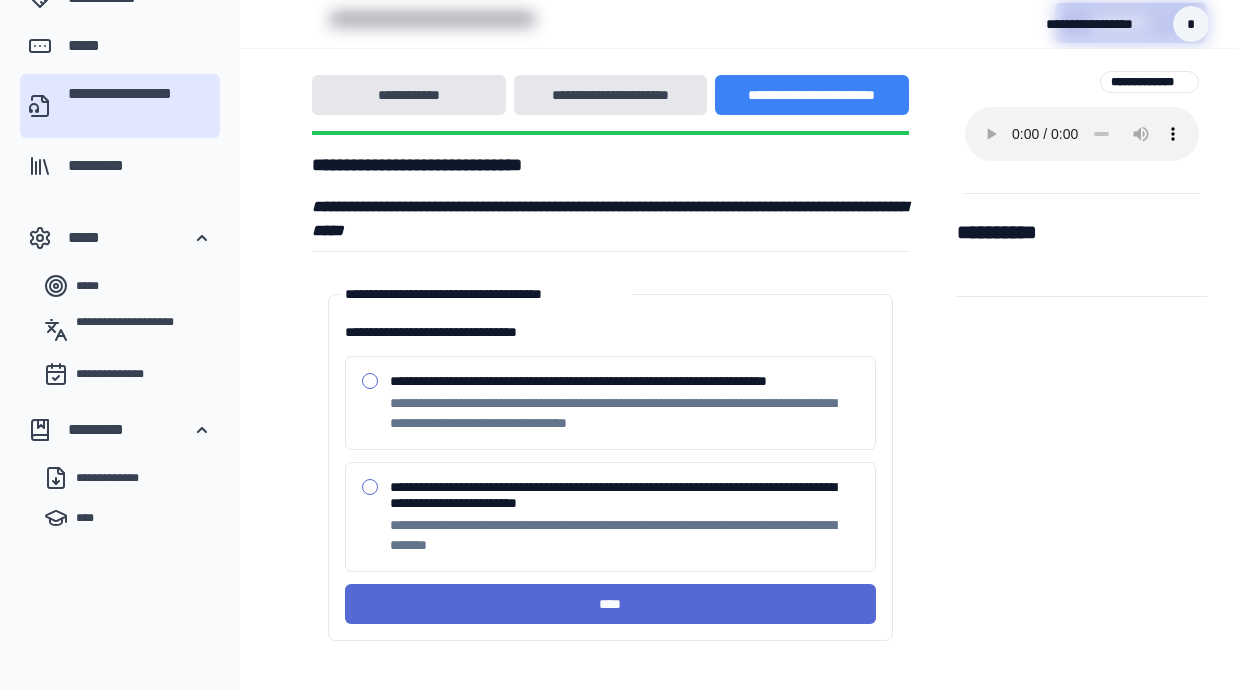 click on "**********" at bounding box center (370, 487) 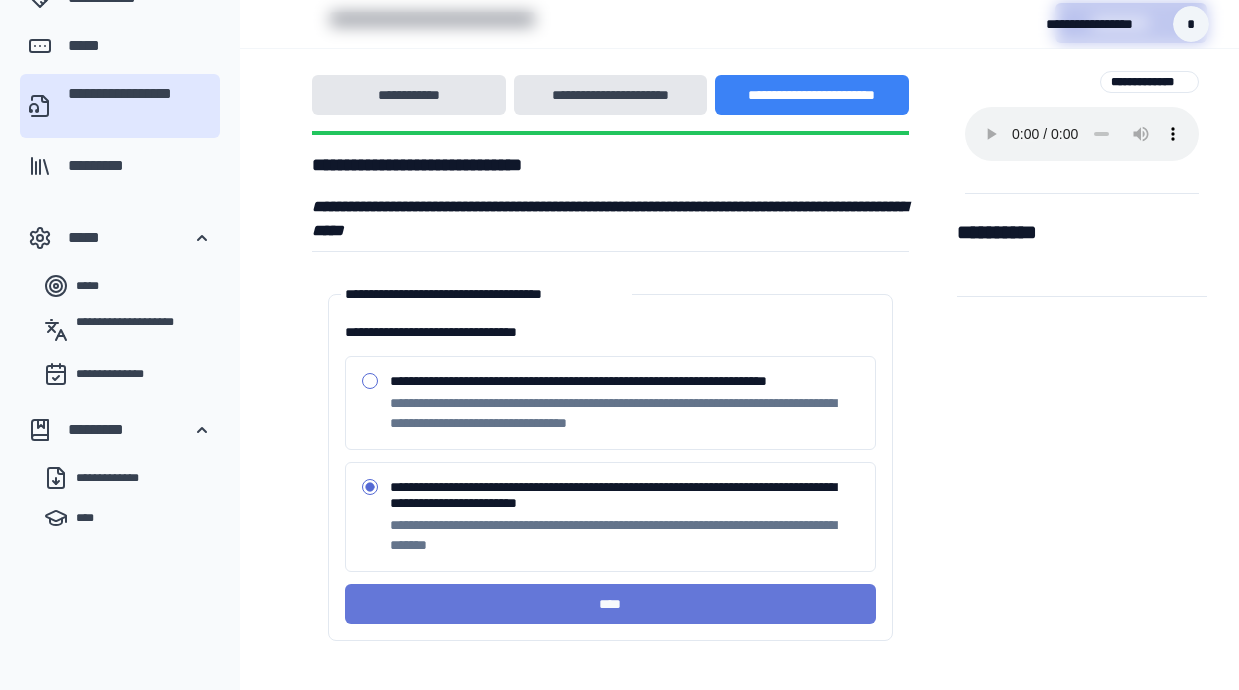 click on "****" at bounding box center (610, 604) 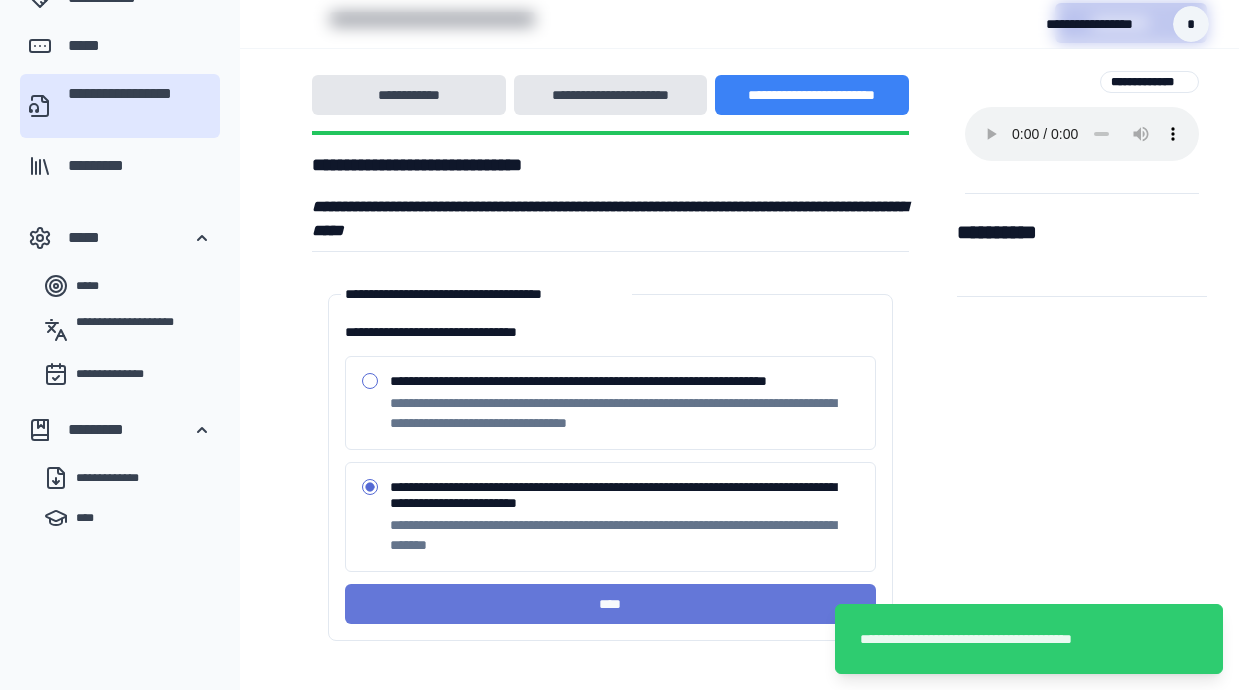 click on "****" at bounding box center [610, 604] 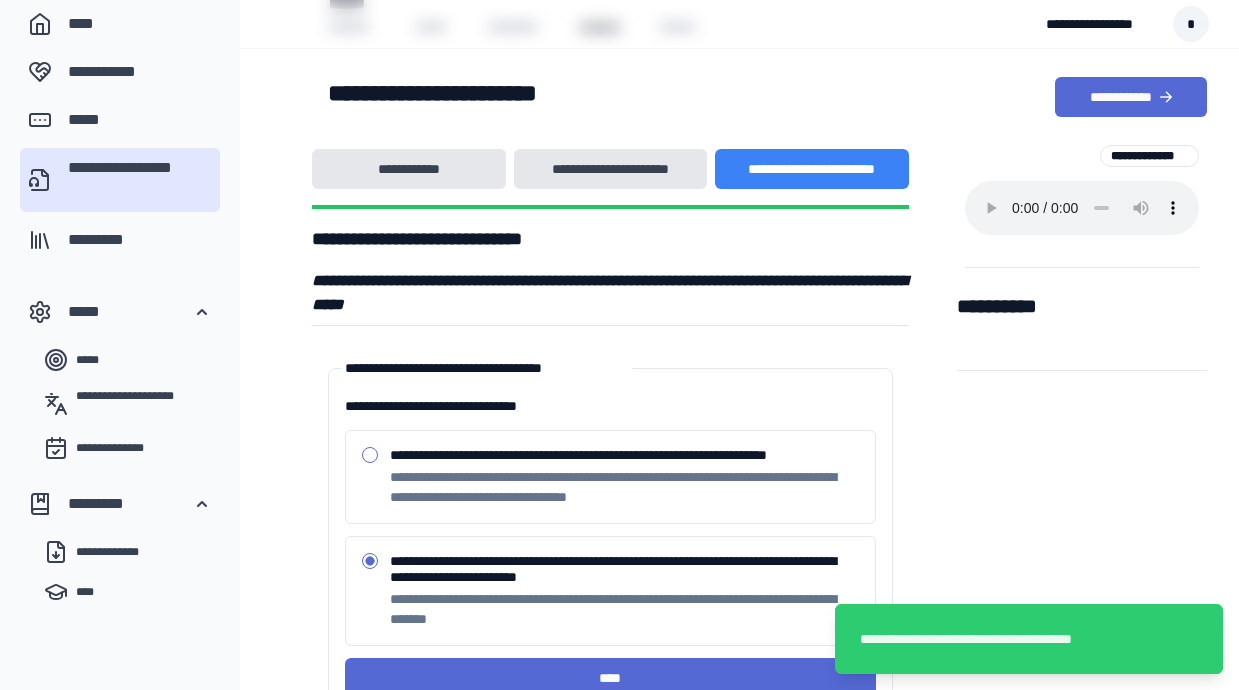 scroll, scrollTop: 142, scrollLeft: 0, axis: vertical 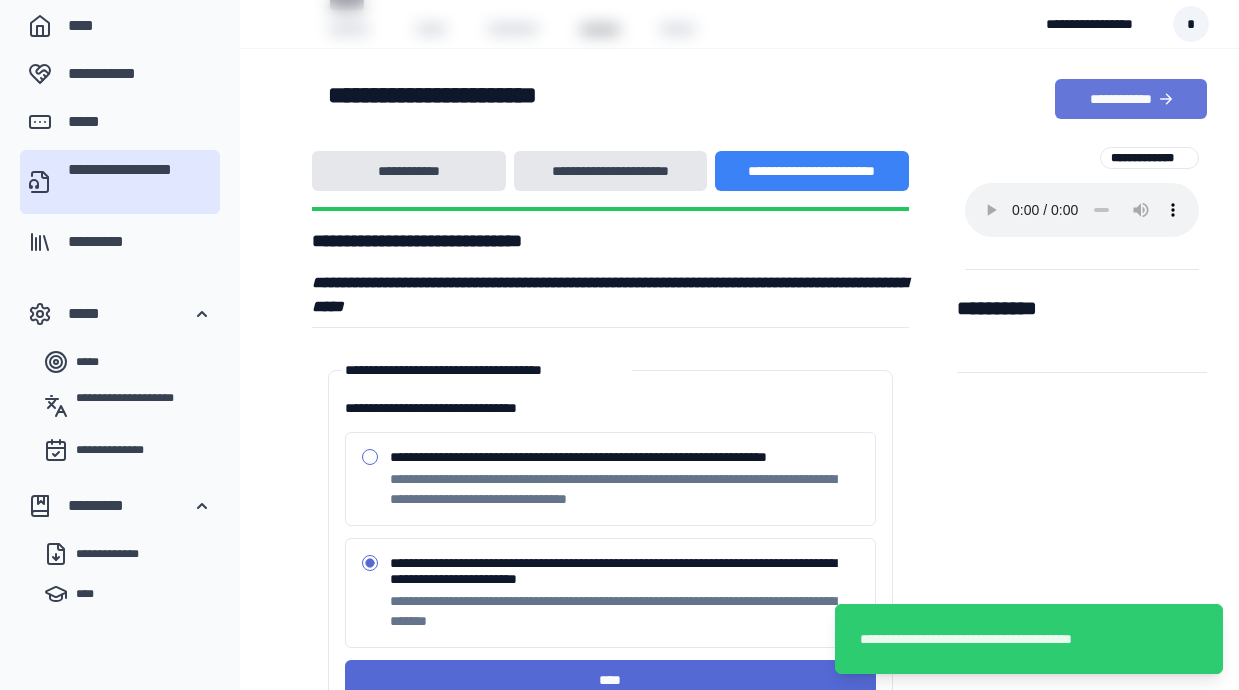 click on "**********" at bounding box center (1131, 99) 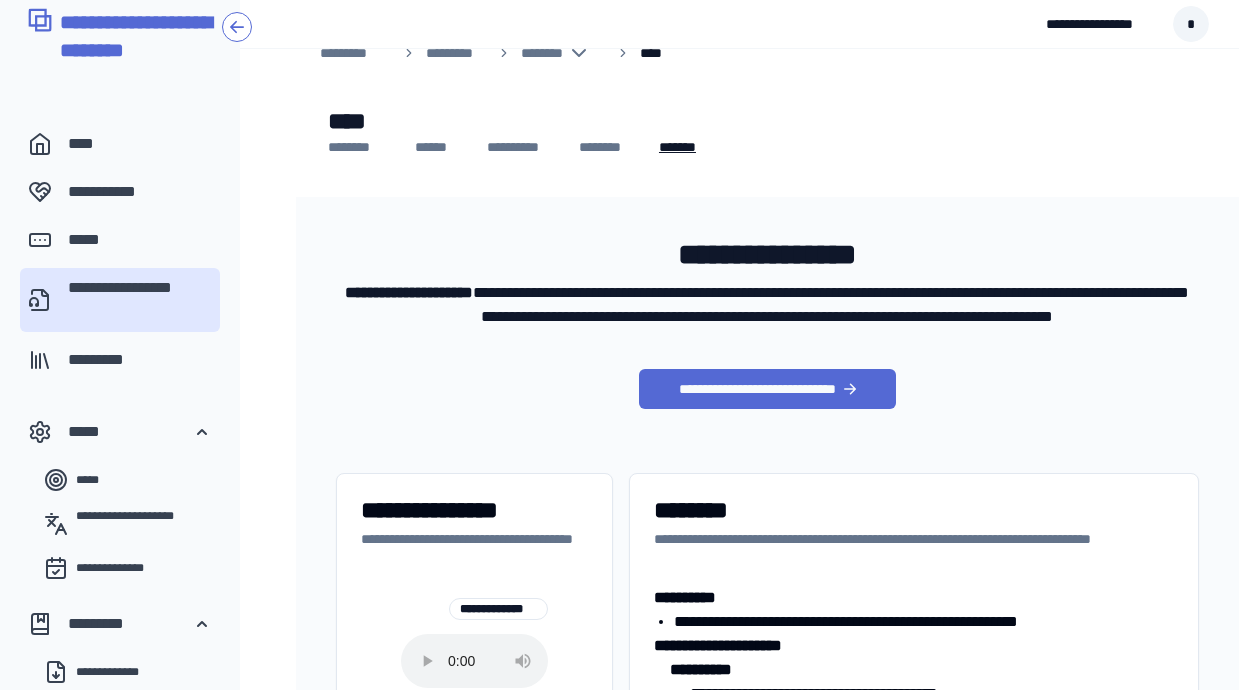 scroll, scrollTop: 32, scrollLeft: 0, axis: vertical 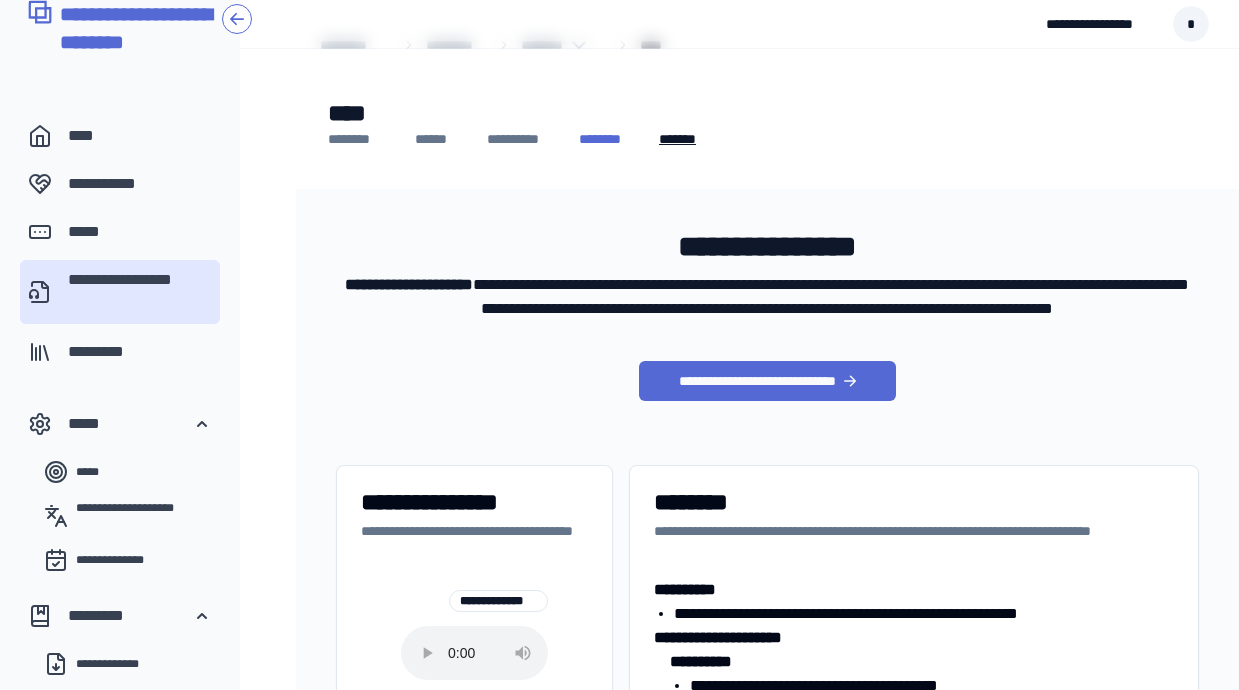 click on "********" at bounding box center (607, 139) 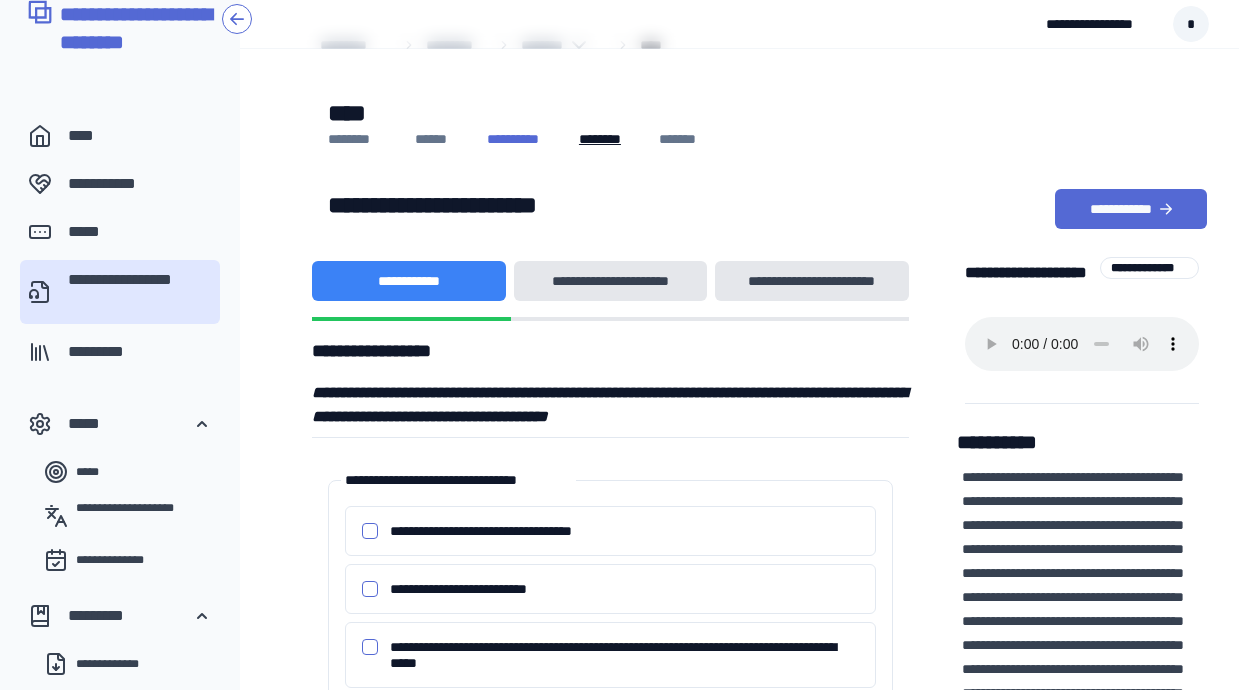 click on "**********" at bounding box center (521, 139) 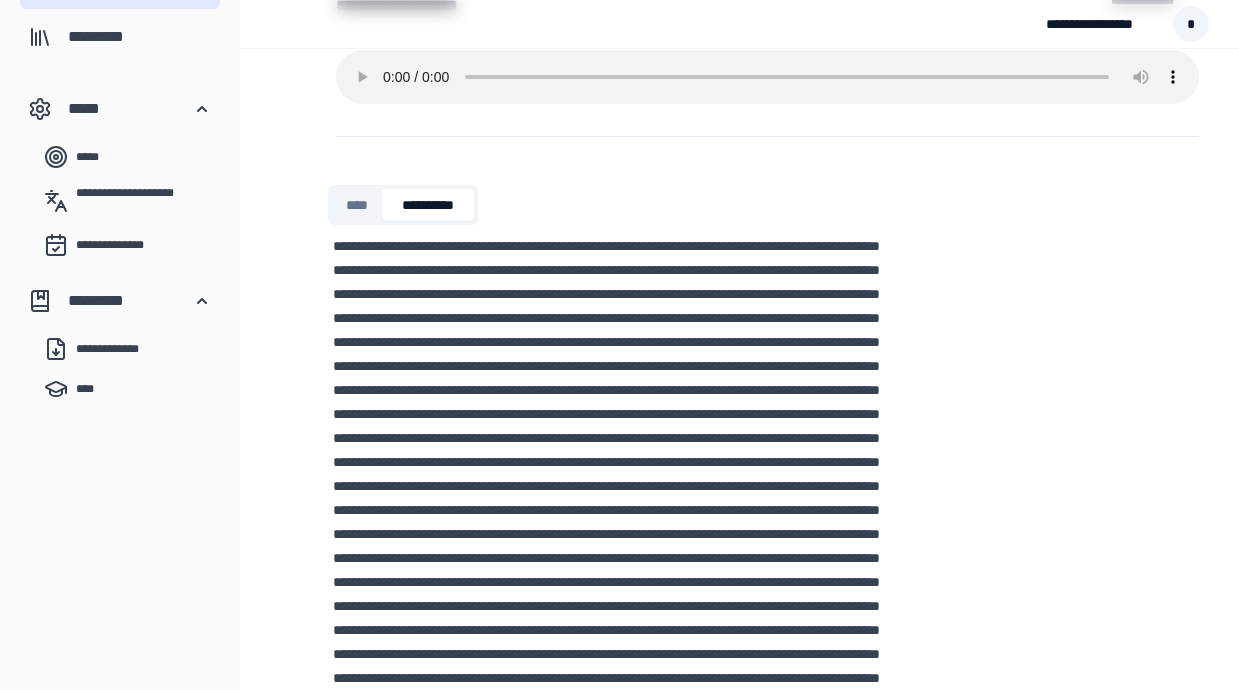 scroll, scrollTop: 180, scrollLeft: 0, axis: vertical 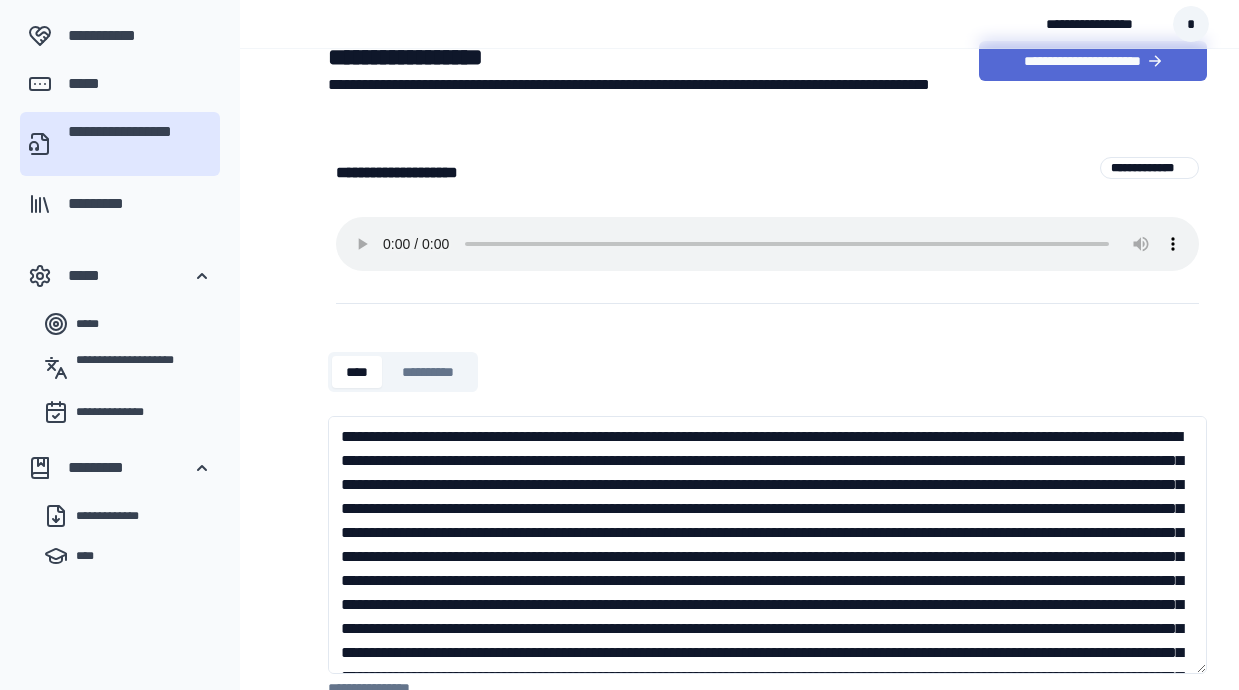 click on "****" at bounding box center (357, 372) 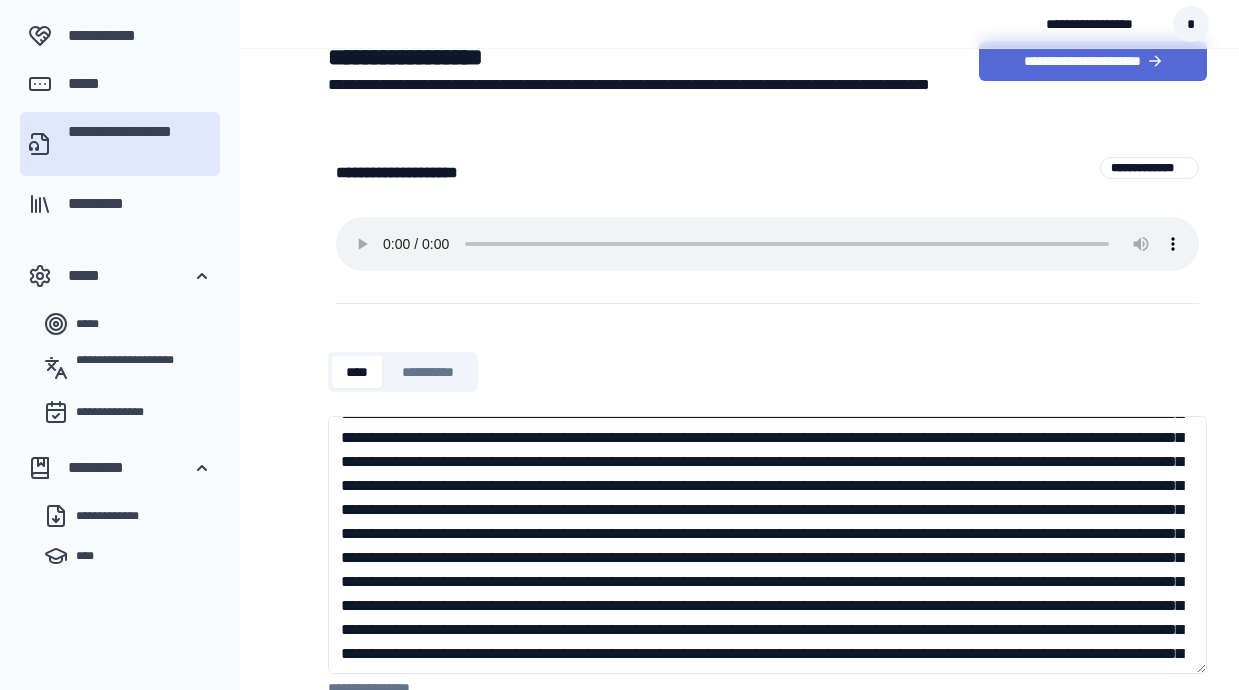 scroll, scrollTop: 650, scrollLeft: 0, axis: vertical 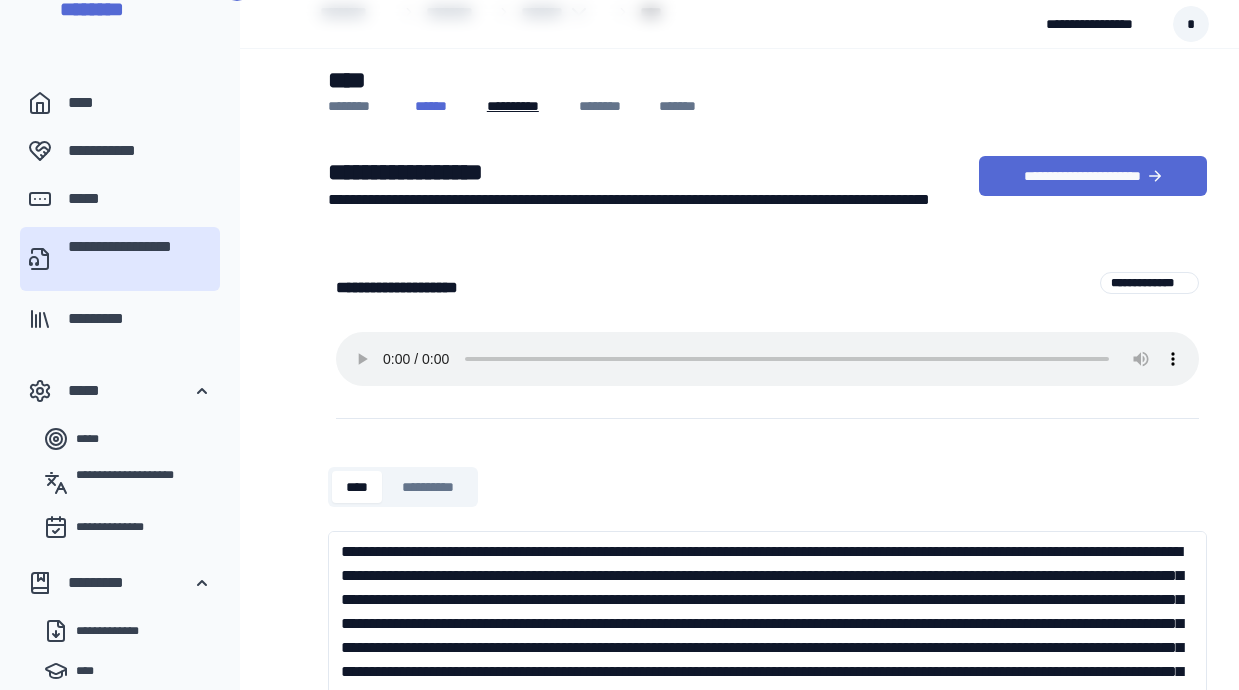 click on "******" at bounding box center [438, 106] 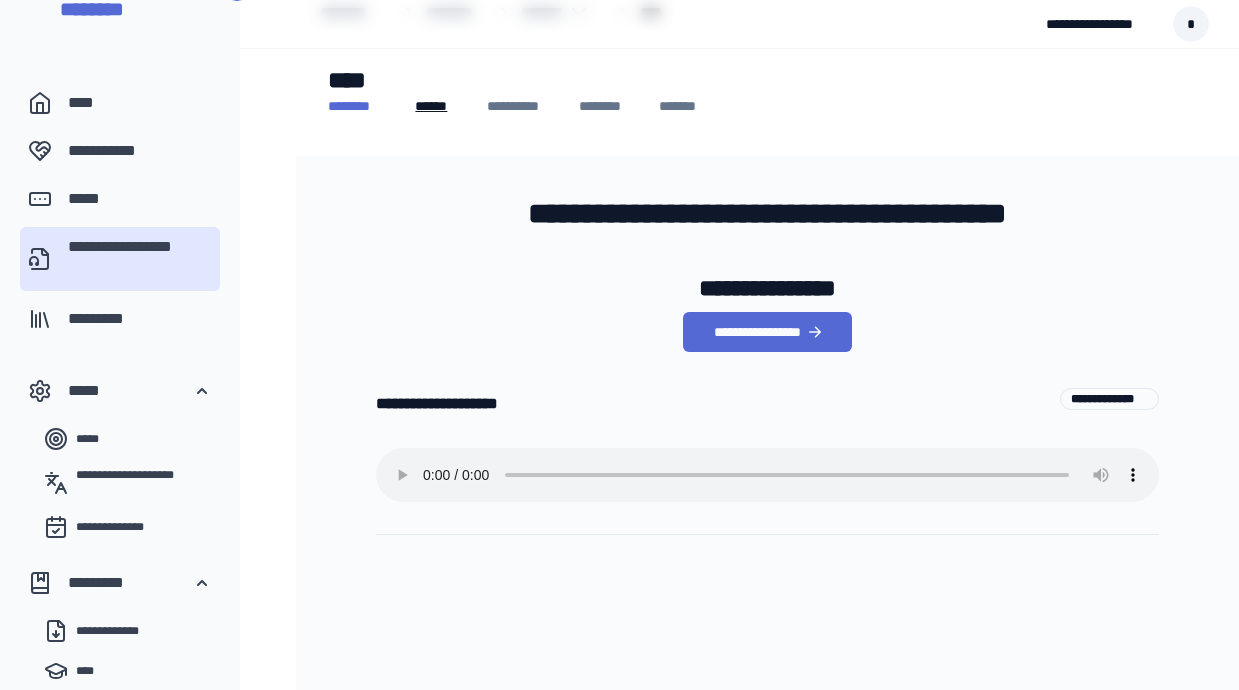 click on "********" at bounding box center (359, 106) 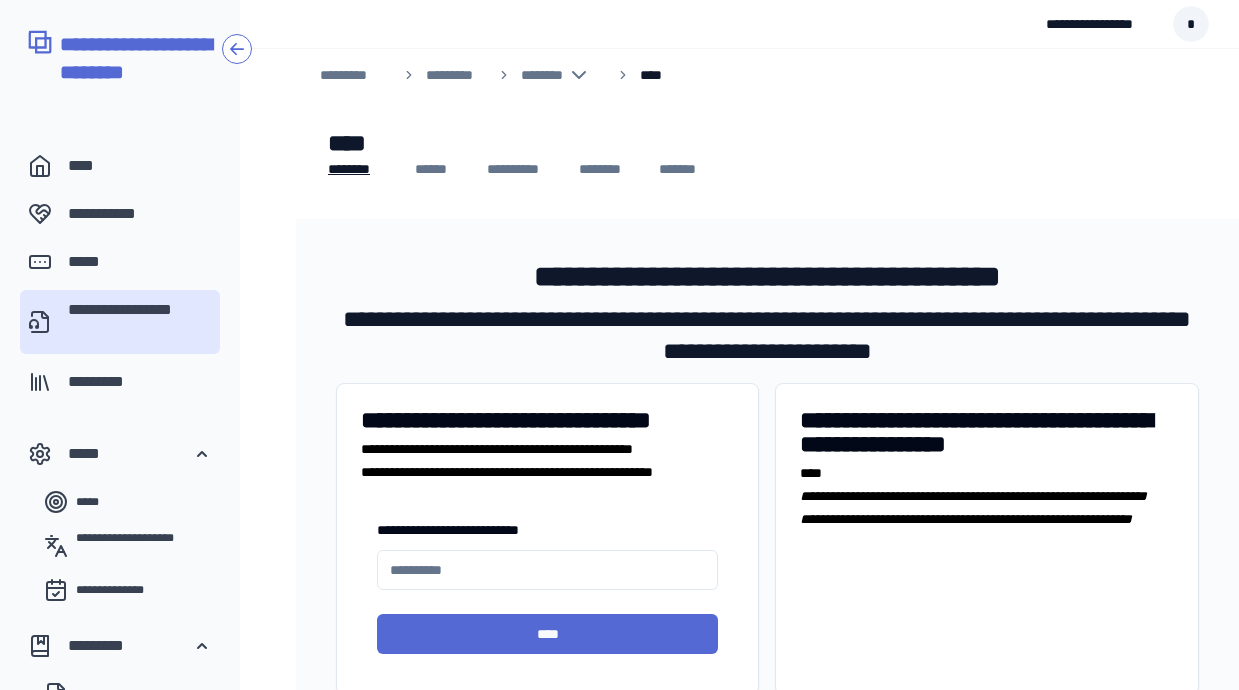 scroll, scrollTop: 0, scrollLeft: 0, axis: both 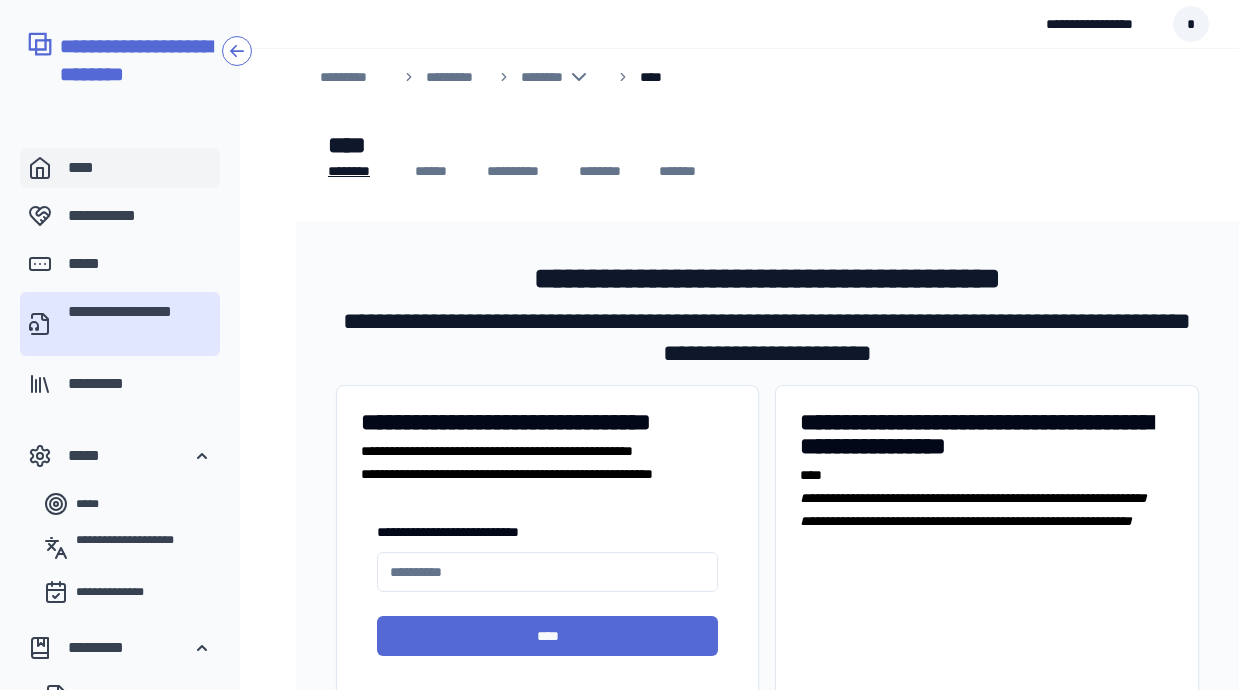 click on "****" at bounding box center [120, 168] 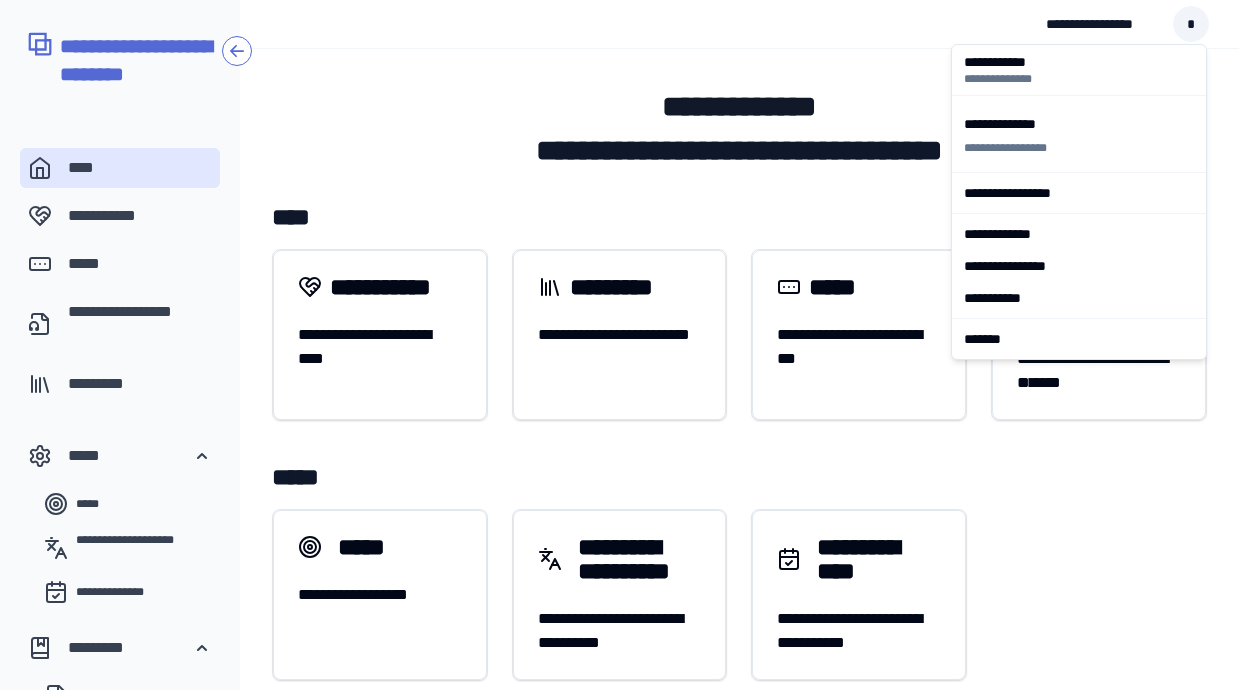 click on "[FIRST] [LAST] [ADDRESS] [CITY] [STATE] [ZIP] [PHONE] [EMAIL]" at bounding box center (619, 490) 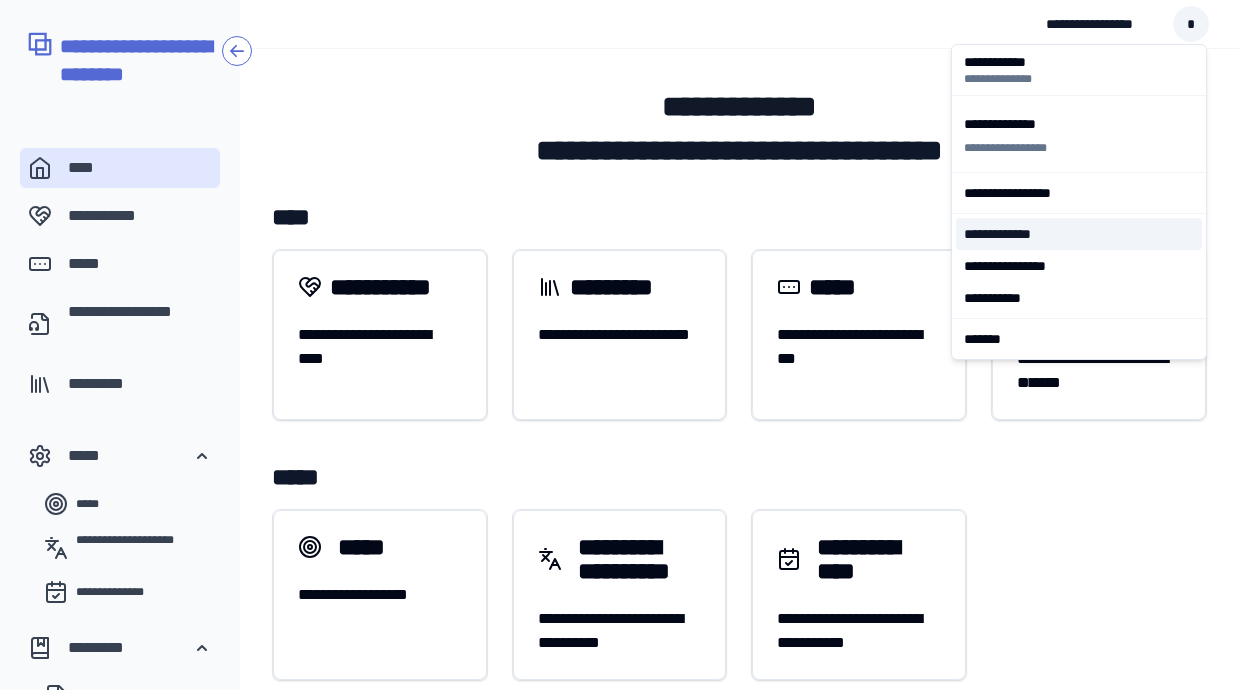 click on "**********" at bounding box center (1079, 234) 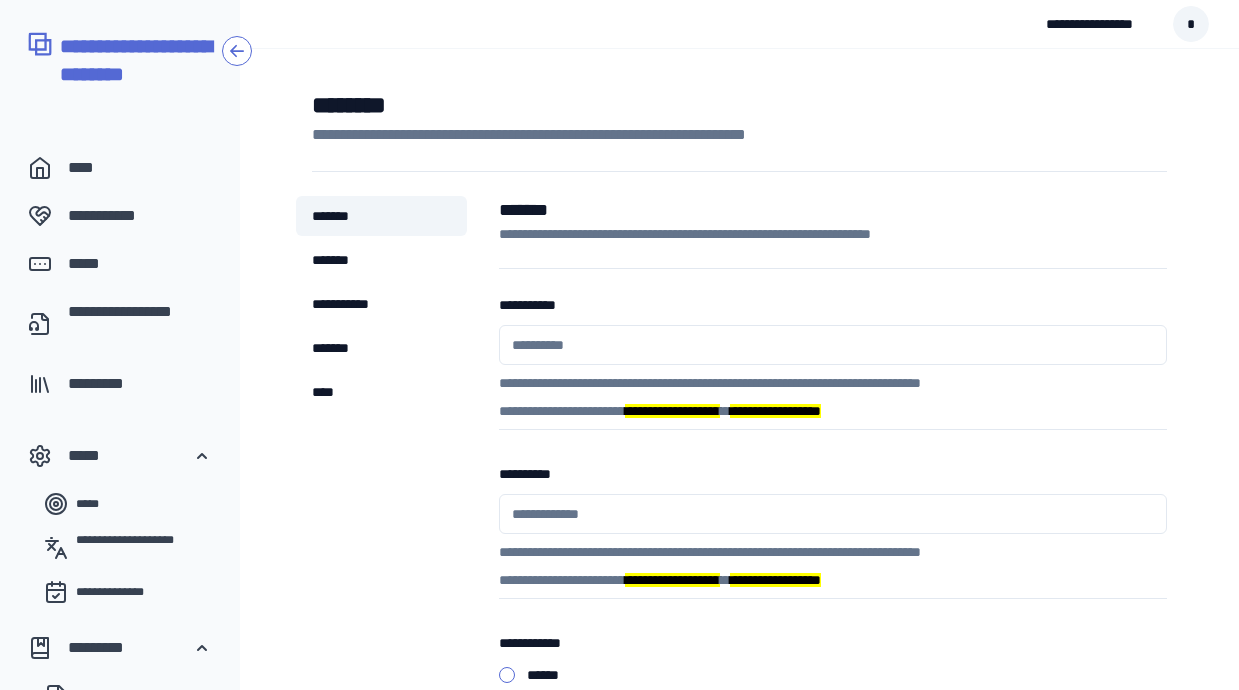 click on "[FIRST] [LAST] [ADDRESS] [CITY] [STATE] [ZIP] [PHONE] [EMAIL]" at bounding box center (619, 453) 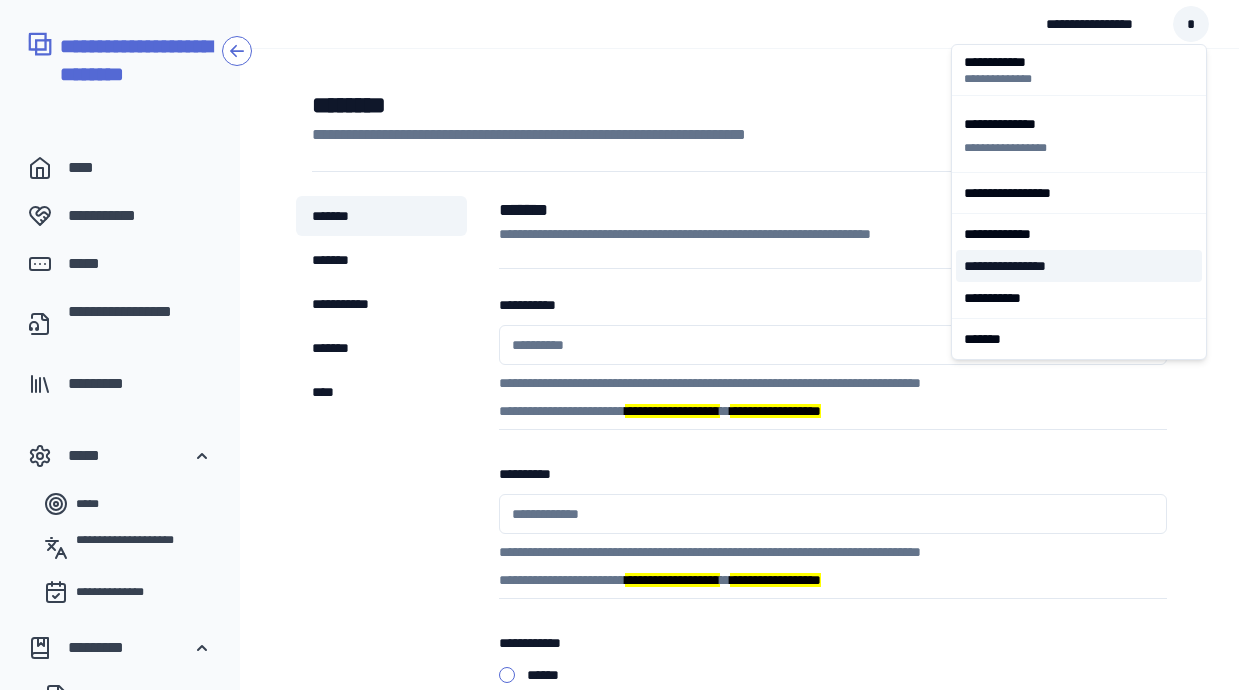 click on "[PHONE]" at bounding box center (1079, 266) 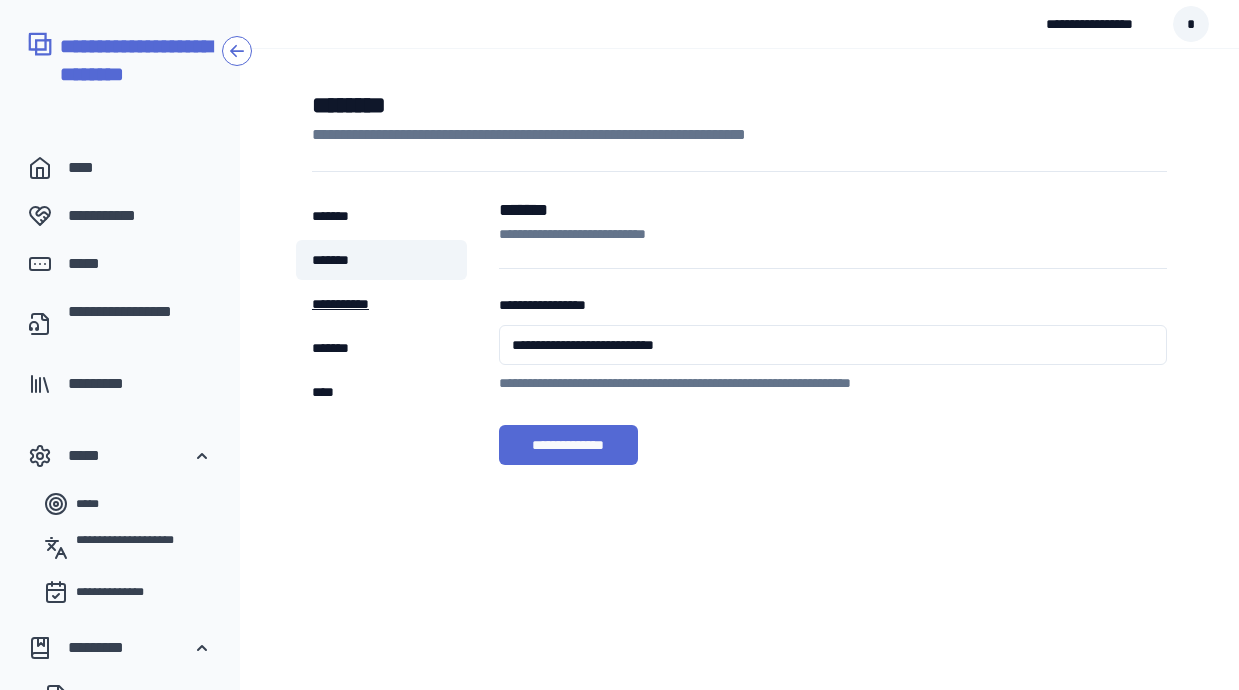 click on "**********" at bounding box center (381, 304) 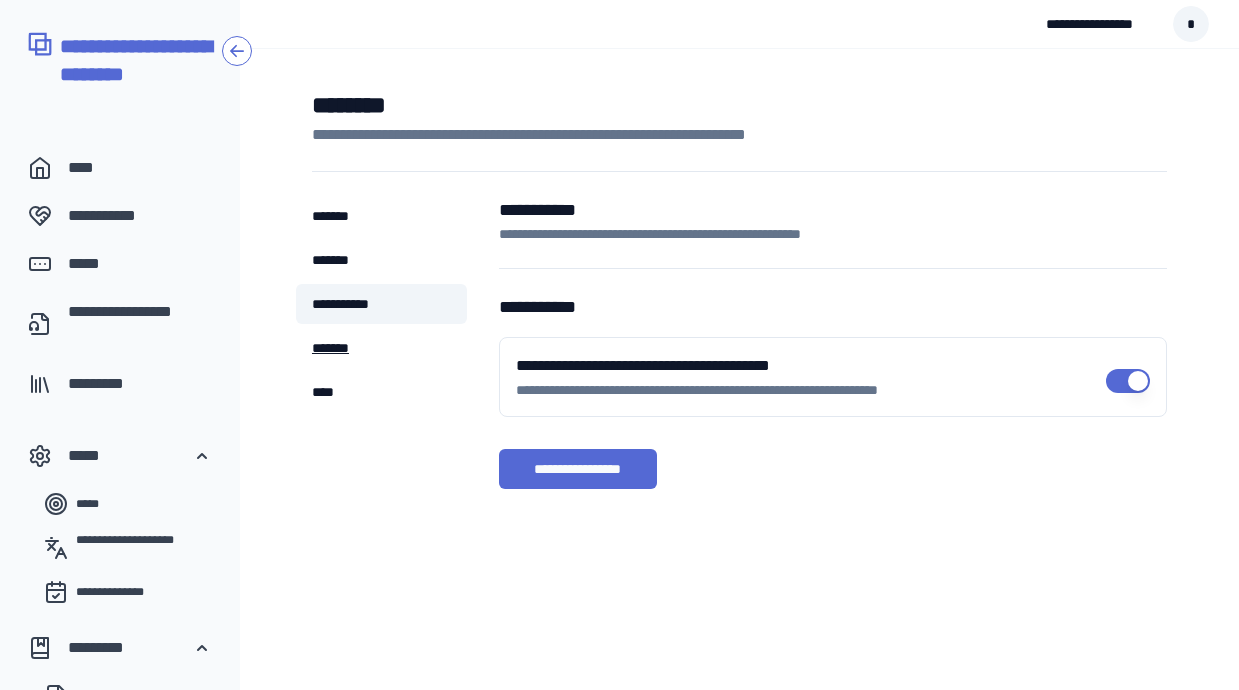 click on "*******" at bounding box center (381, 348) 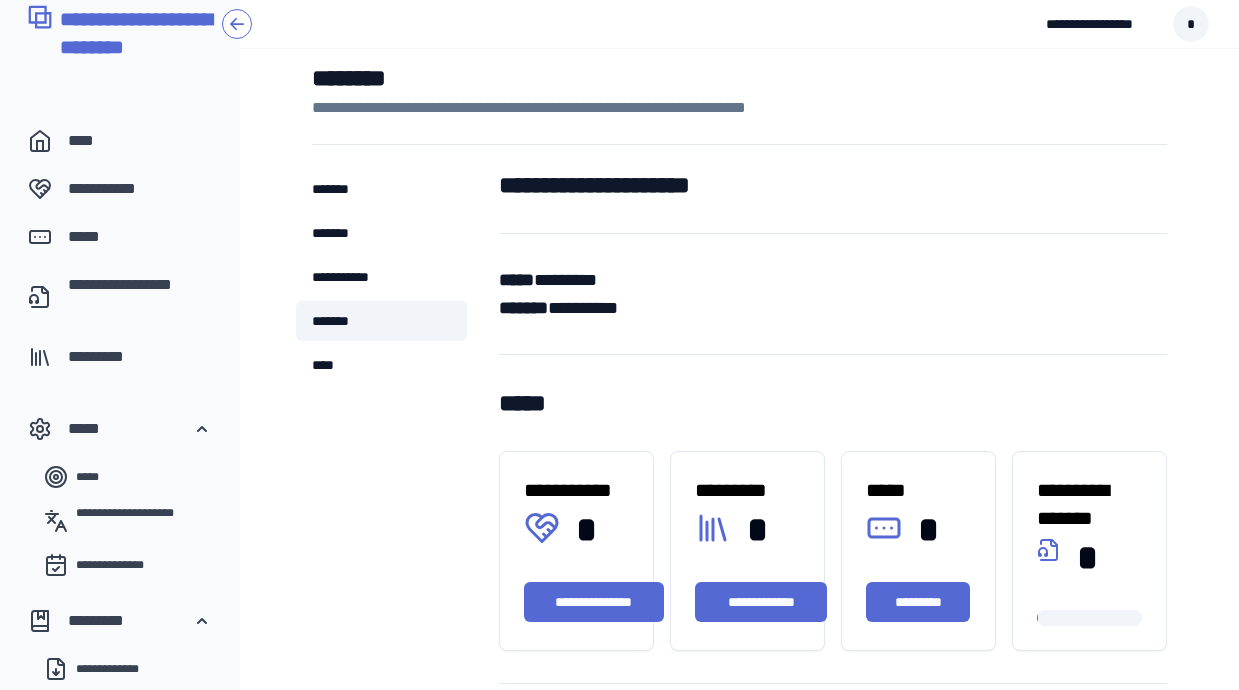 scroll, scrollTop: 0, scrollLeft: 0, axis: both 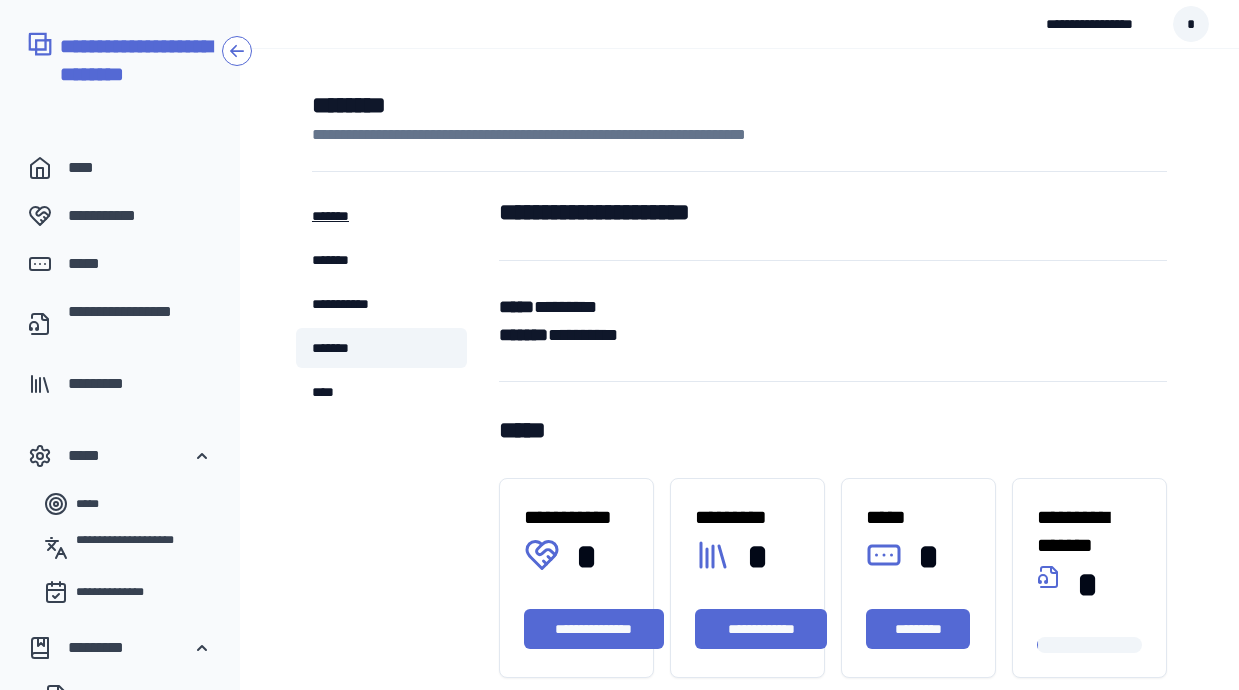 click on "*******" at bounding box center [381, 216] 